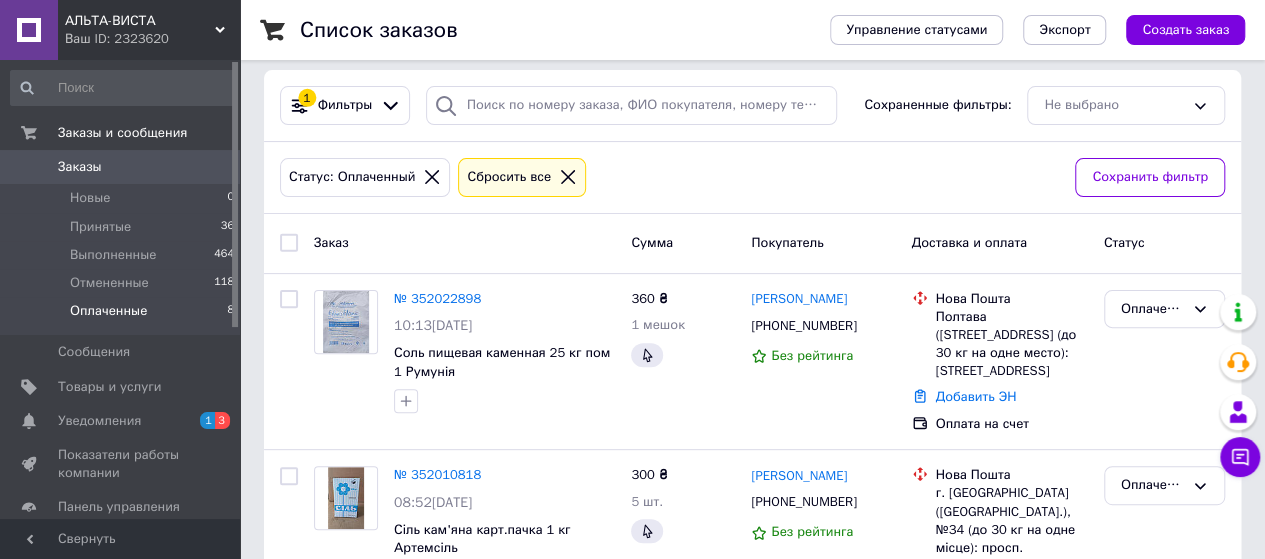 scroll, scrollTop: 200, scrollLeft: 0, axis: vertical 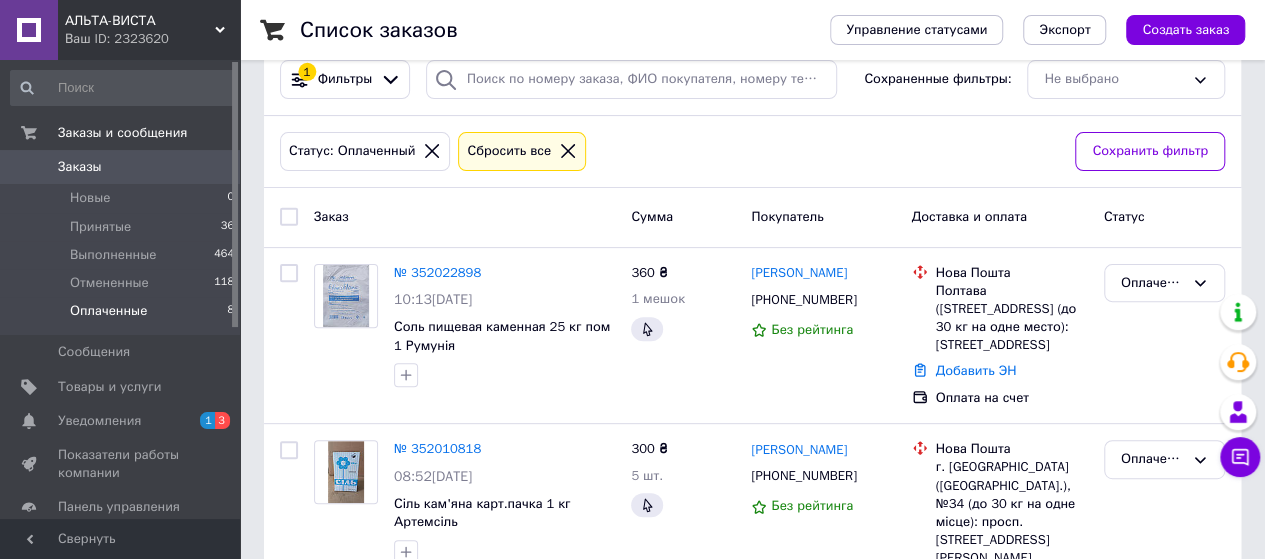 click 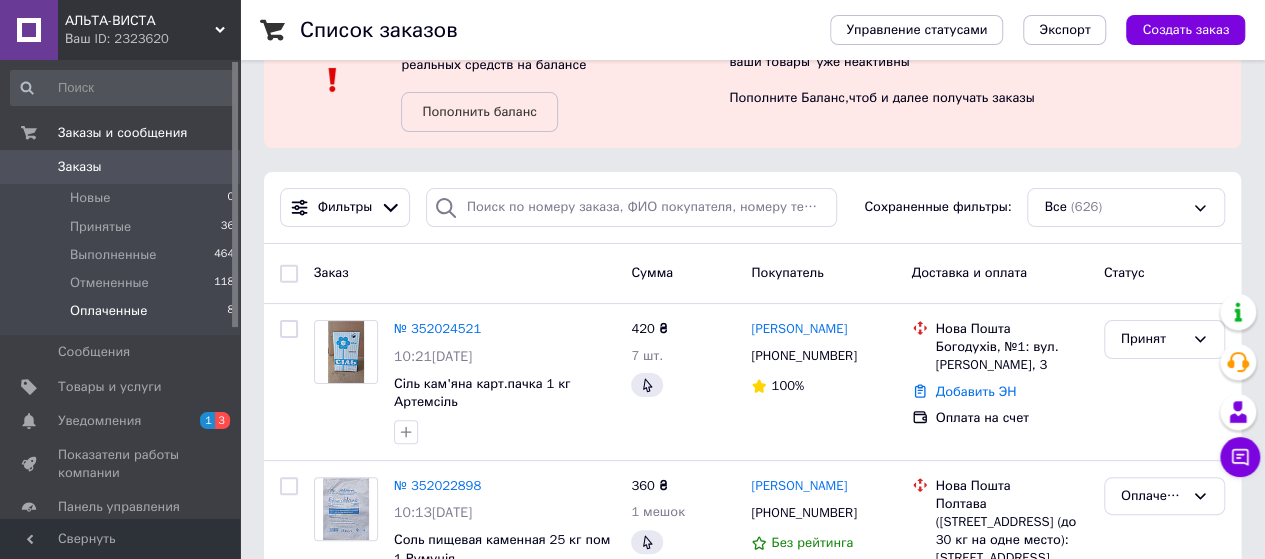 scroll, scrollTop: 100, scrollLeft: 0, axis: vertical 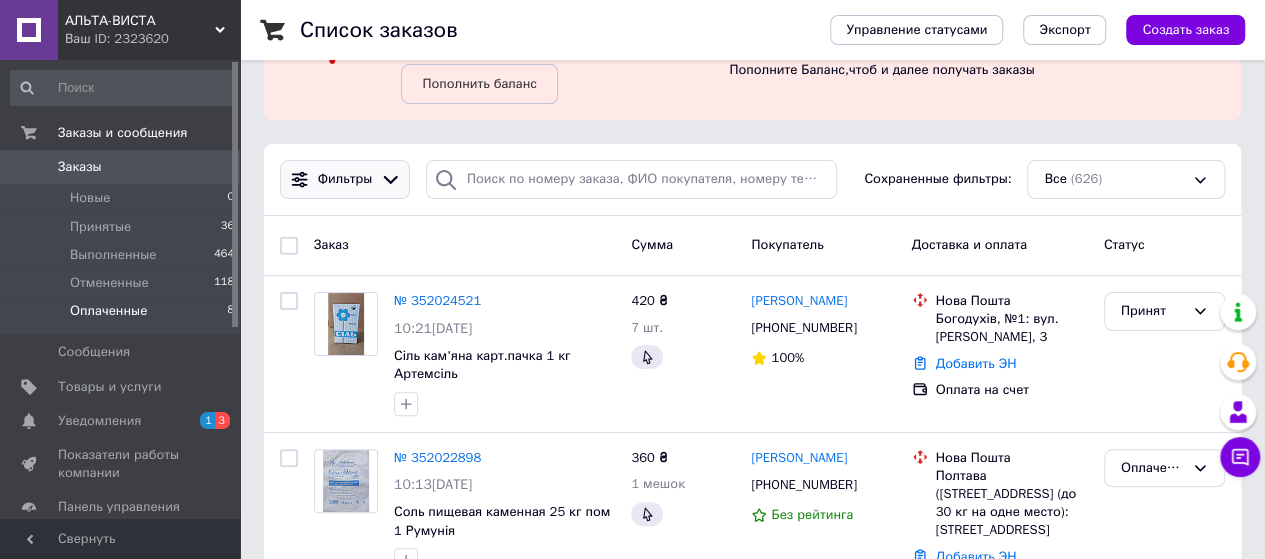 click 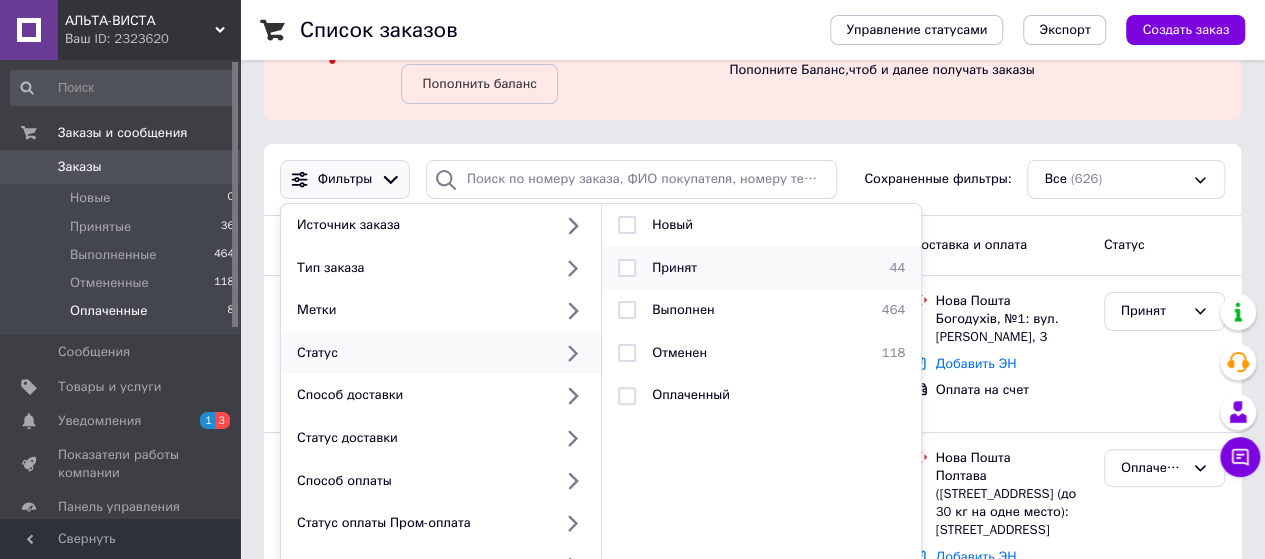 click on "Принят" at bounding box center [674, 267] 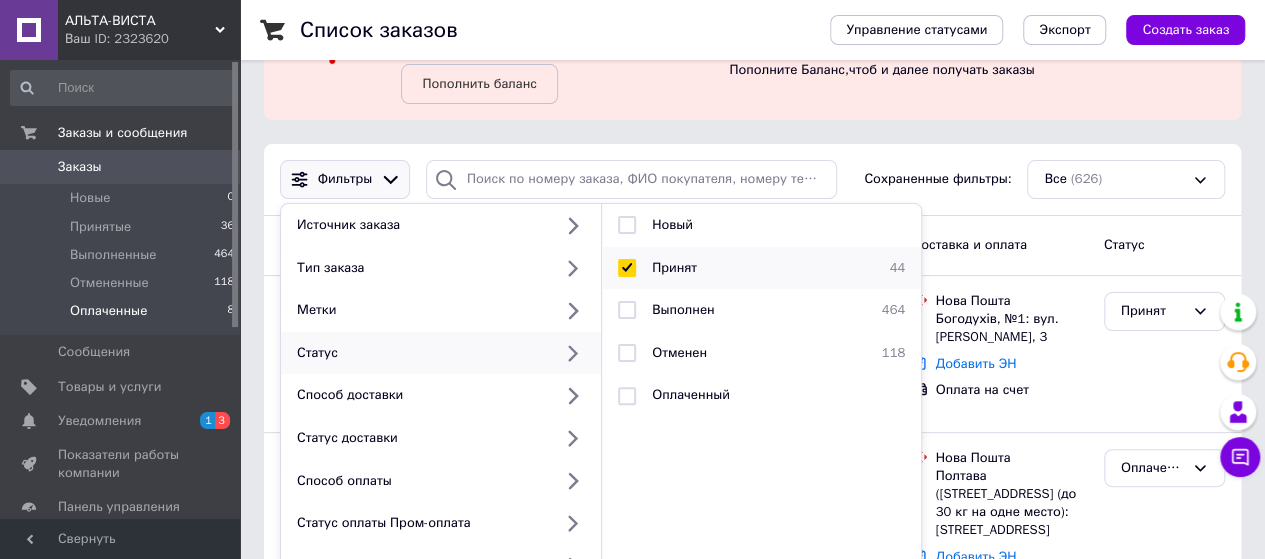 checkbox on "true" 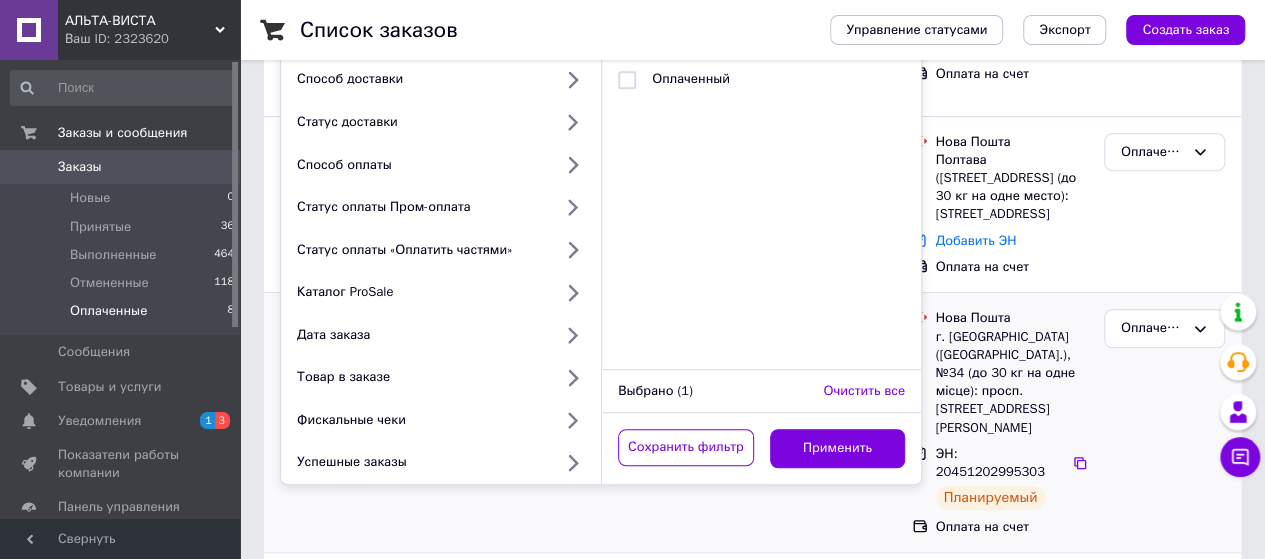 scroll, scrollTop: 500, scrollLeft: 0, axis: vertical 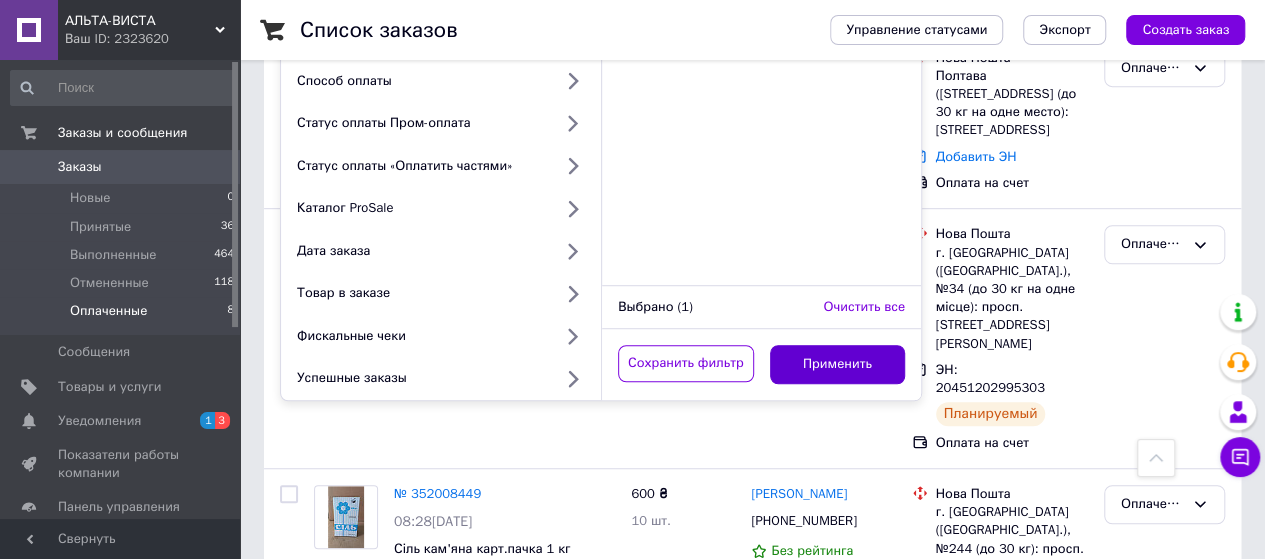 click on "Применить" at bounding box center (838, 364) 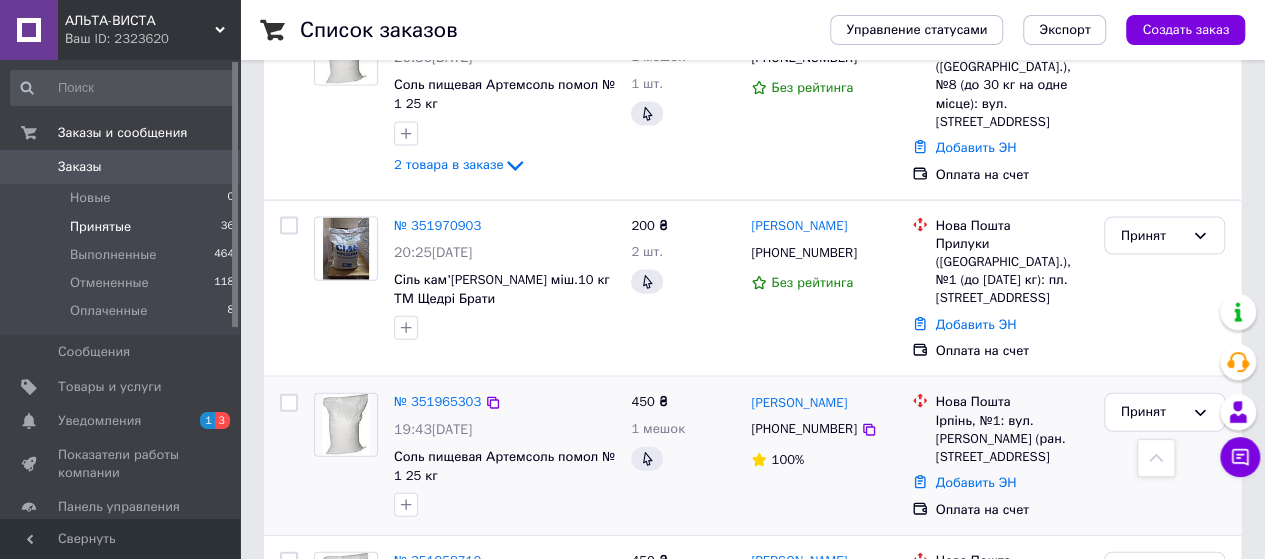 scroll, scrollTop: 2200, scrollLeft: 0, axis: vertical 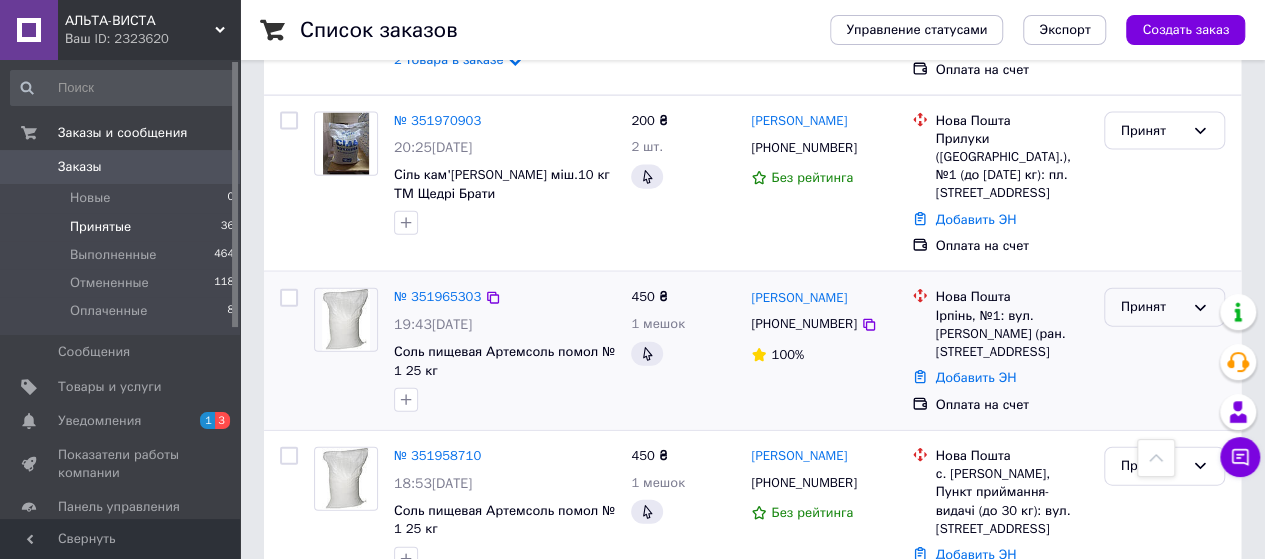 click 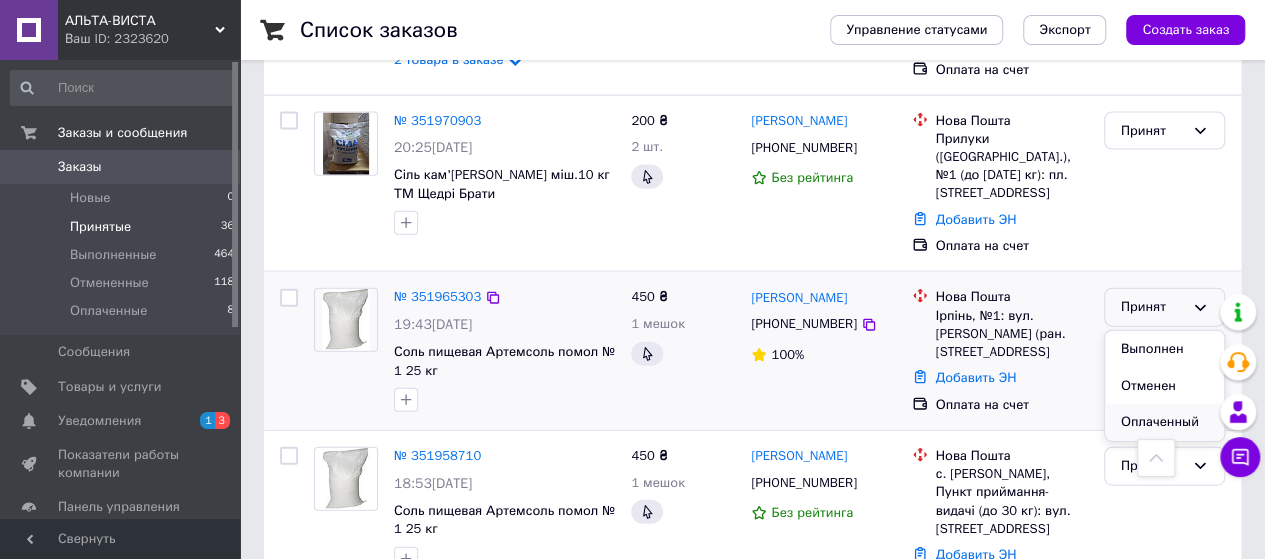 click on "Оплаченный" at bounding box center [1164, 422] 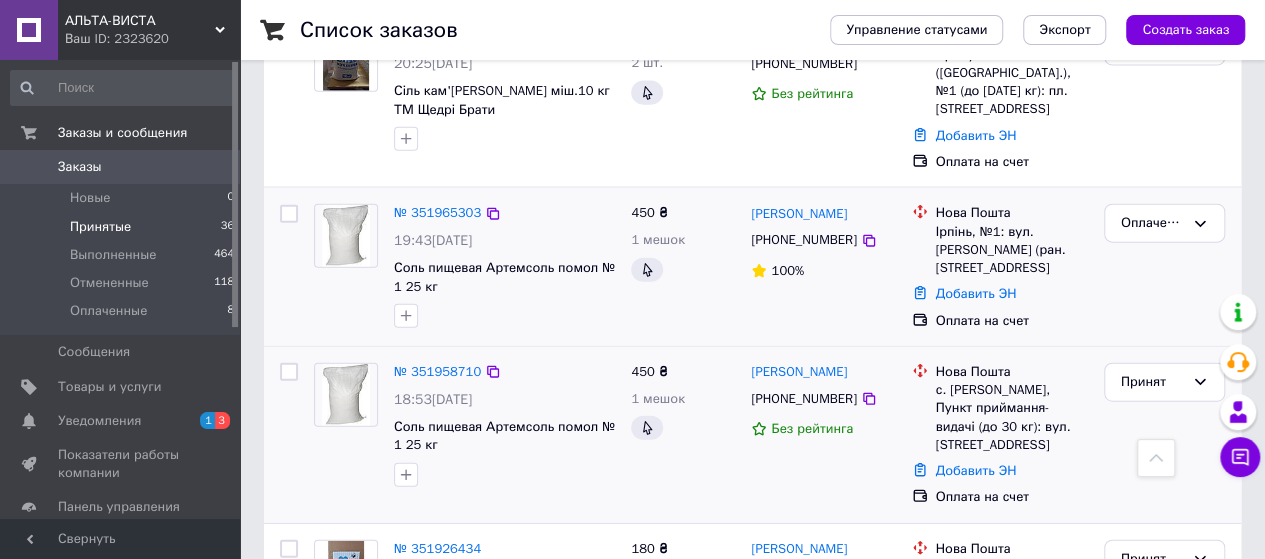 scroll, scrollTop: 2000, scrollLeft: 0, axis: vertical 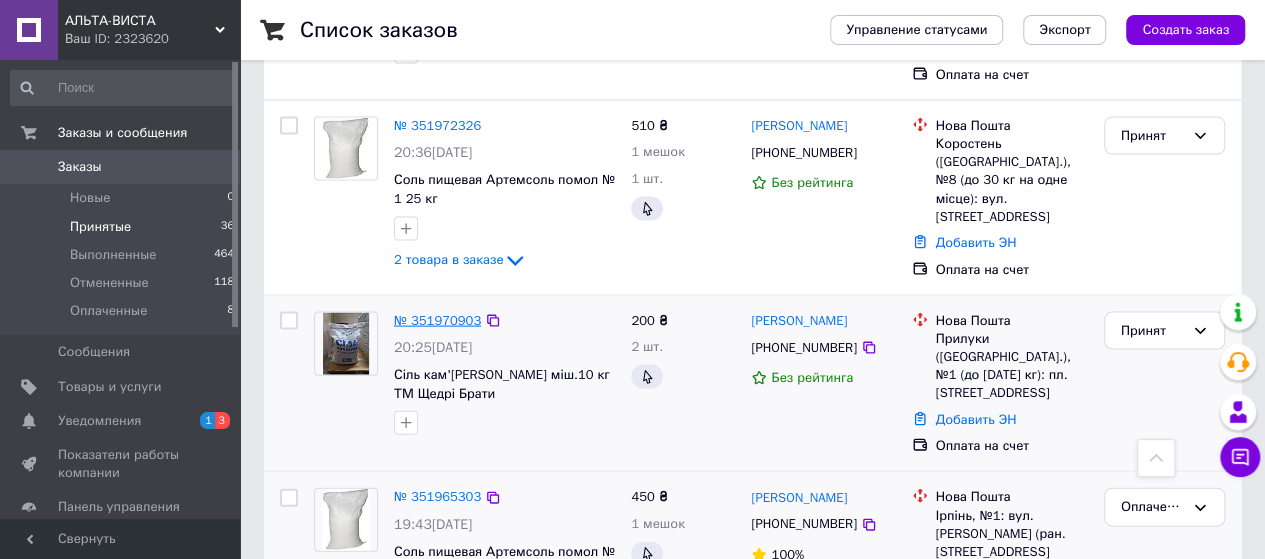 click on "№ 351970903" at bounding box center [437, 320] 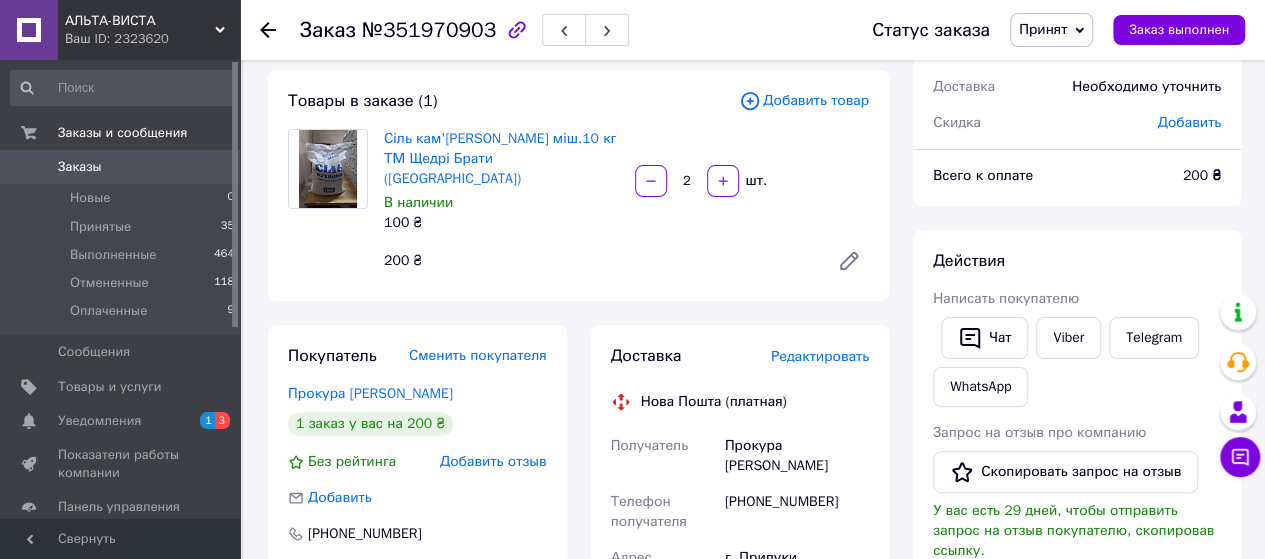scroll, scrollTop: 0, scrollLeft: 0, axis: both 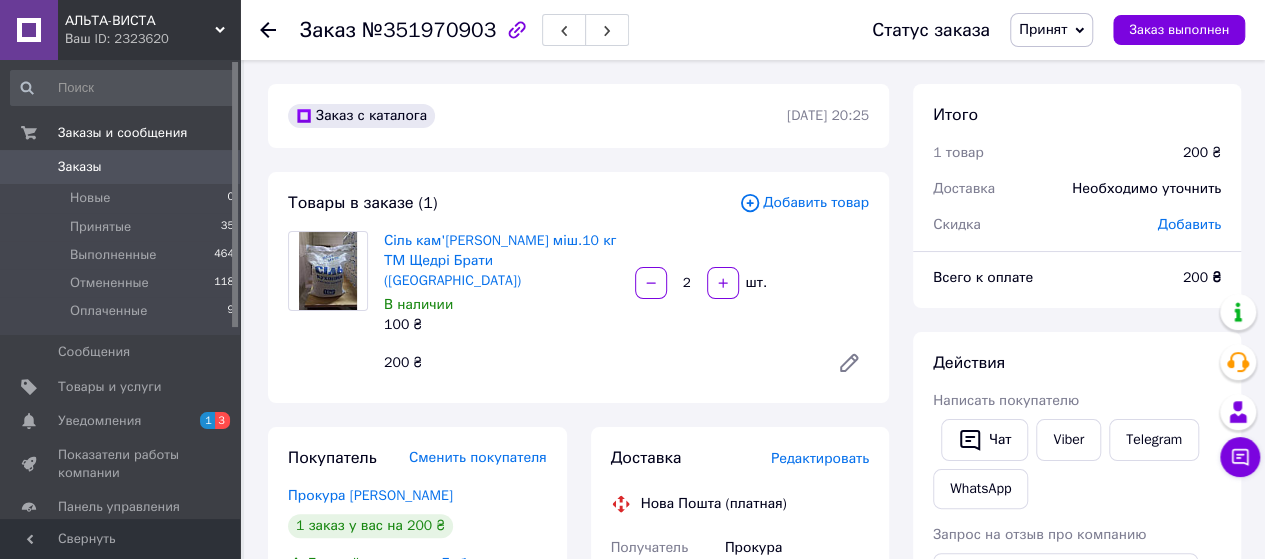 click 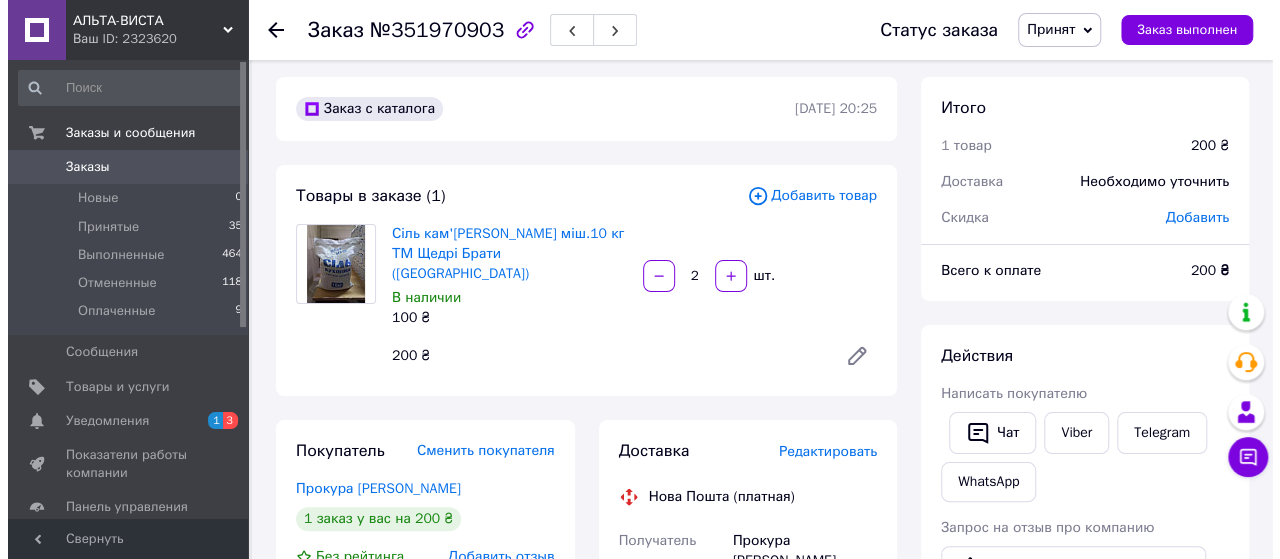 scroll, scrollTop: 0, scrollLeft: 0, axis: both 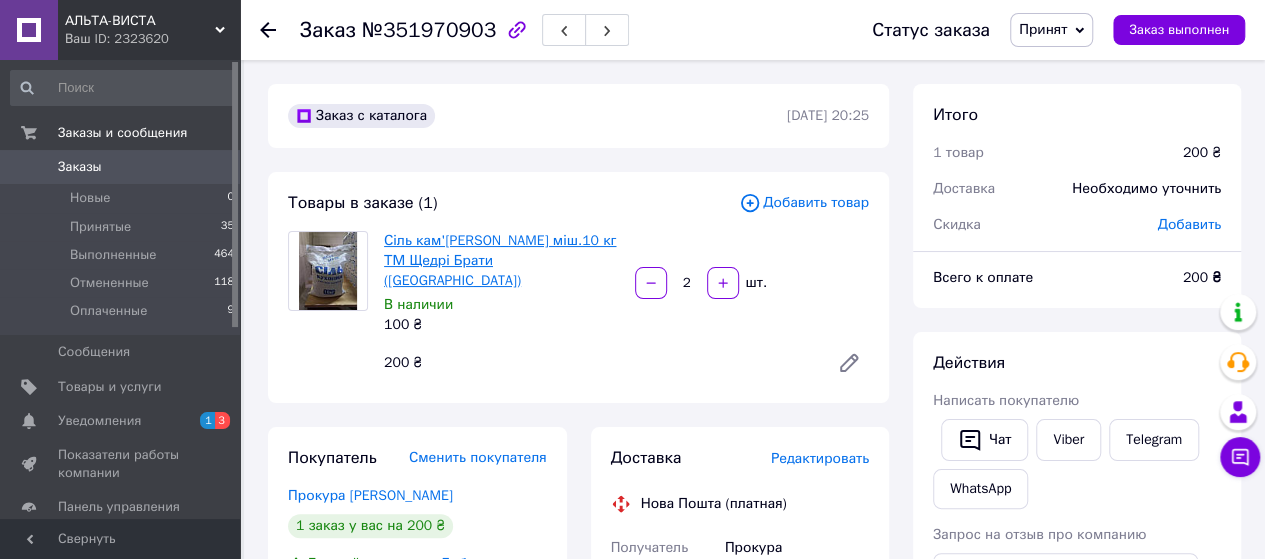 click on "Сіль кам'[PERSON_NAME] міш.10 кг ТМ Щедрі Брати ([GEOGRAPHIC_DATA])" at bounding box center (500, 260) 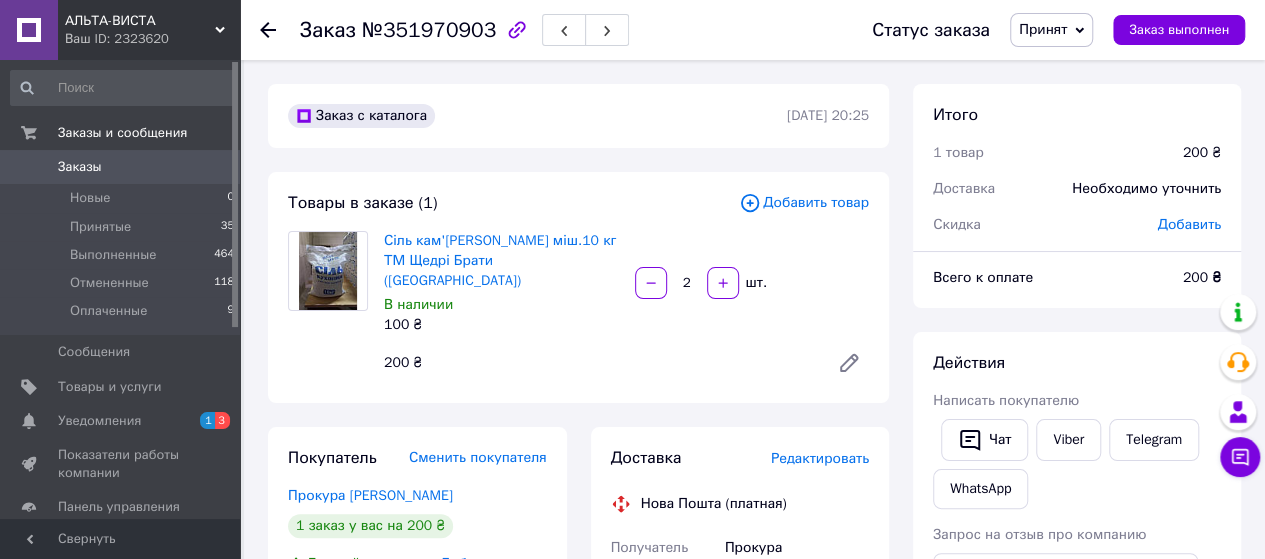 click on "Добавить товар" at bounding box center (804, 203) 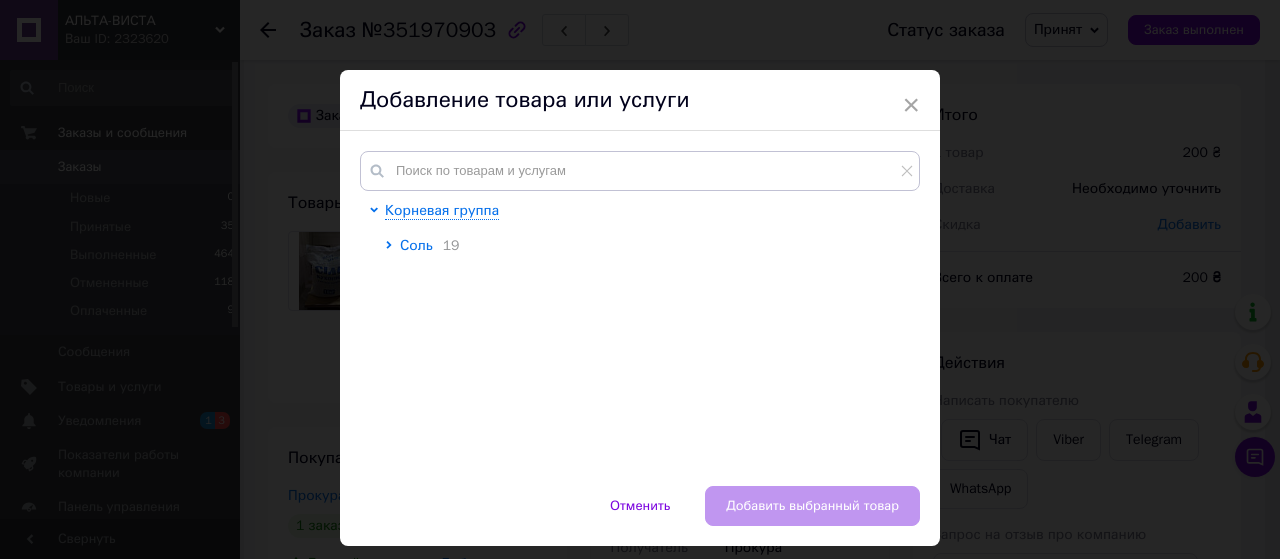 click on "Соль" at bounding box center (416, 245) 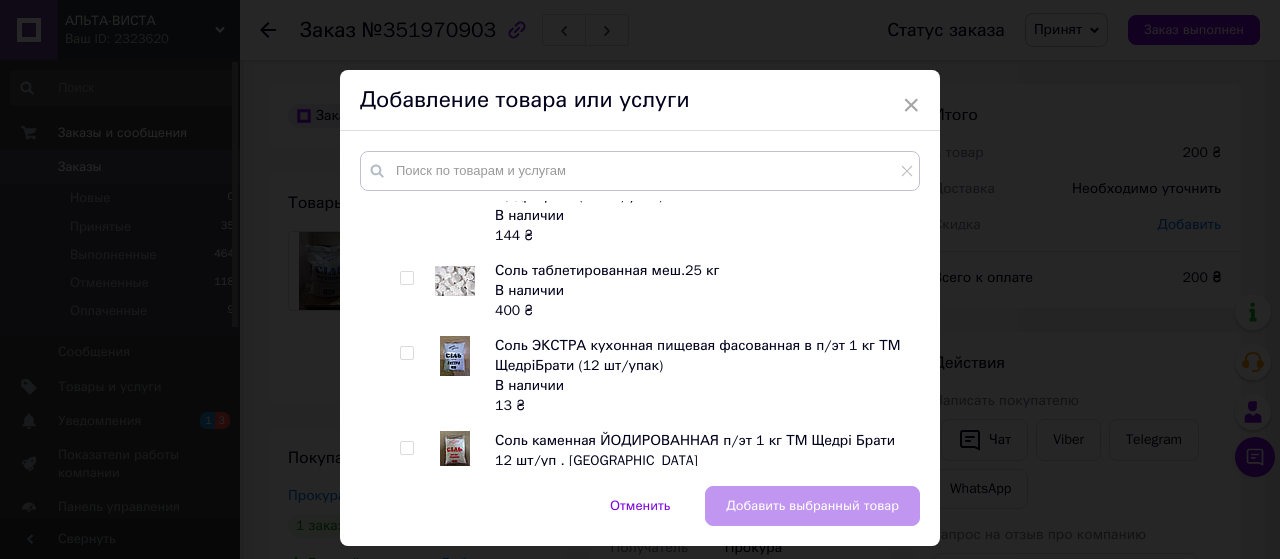 scroll, scrollTop: 1222, scrollLeft: 0, axis: vertical 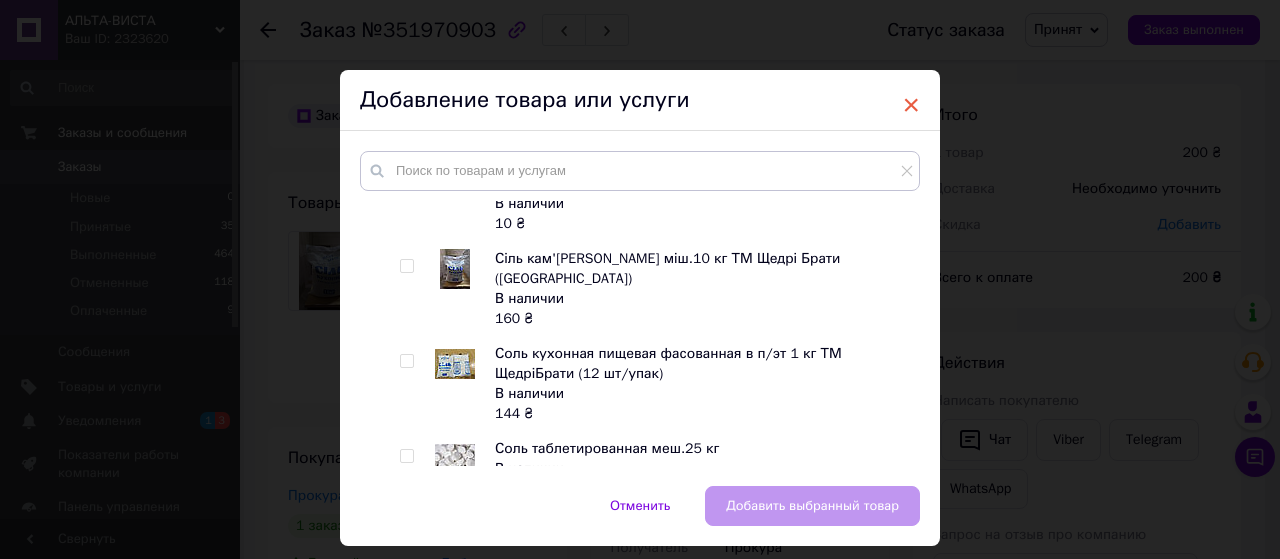 click on "×" at bounding box center [911, 105] 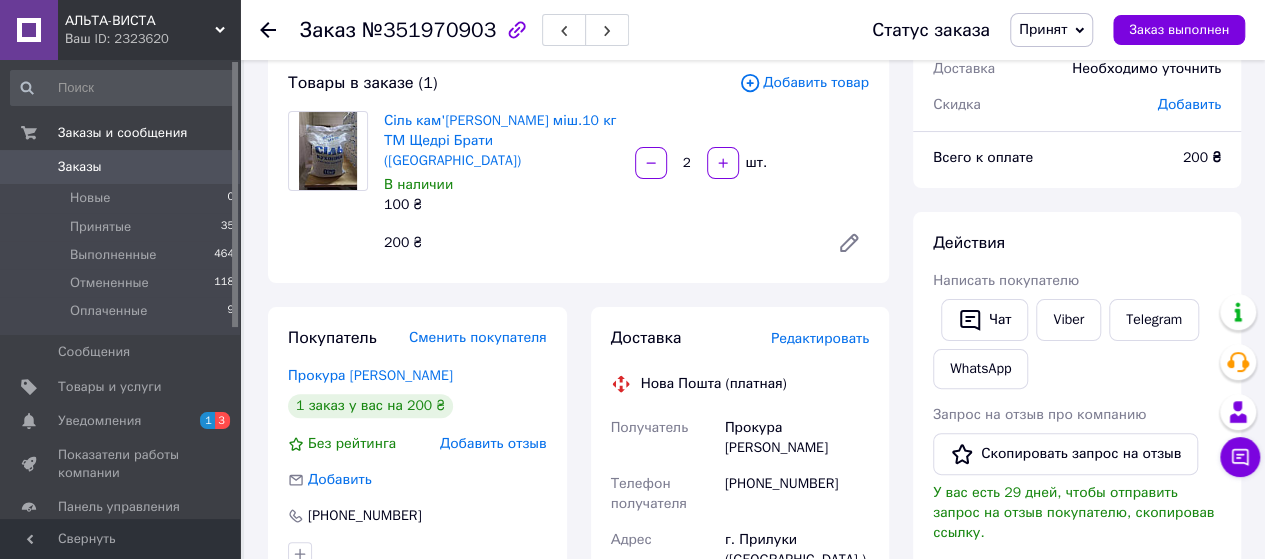 scroll, scrollTop: 0, scrollLeft: 0, axis: both 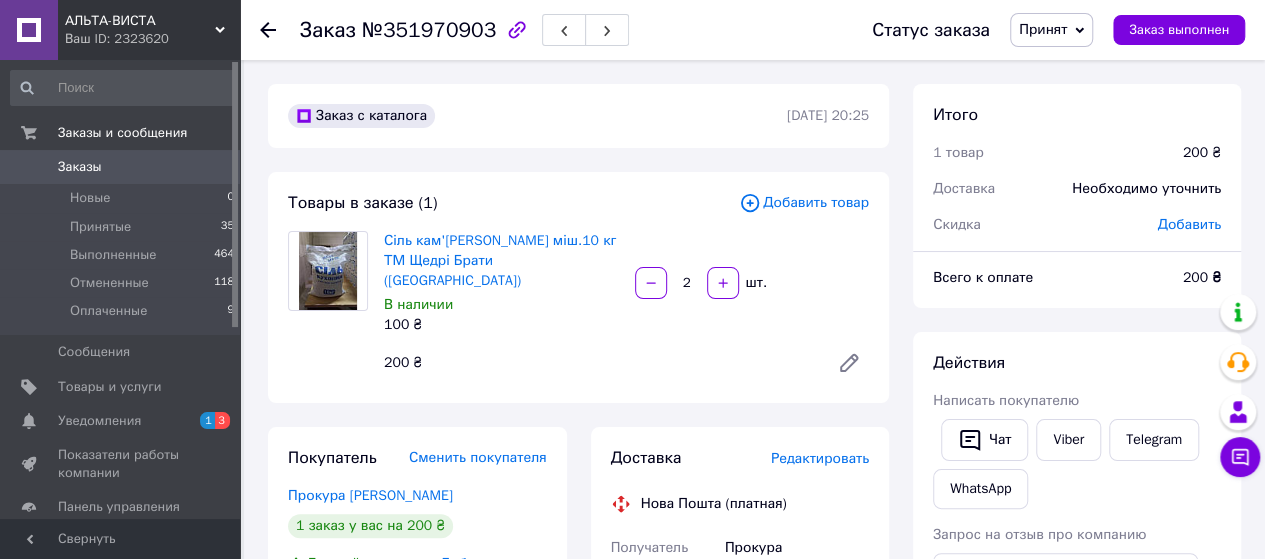 click 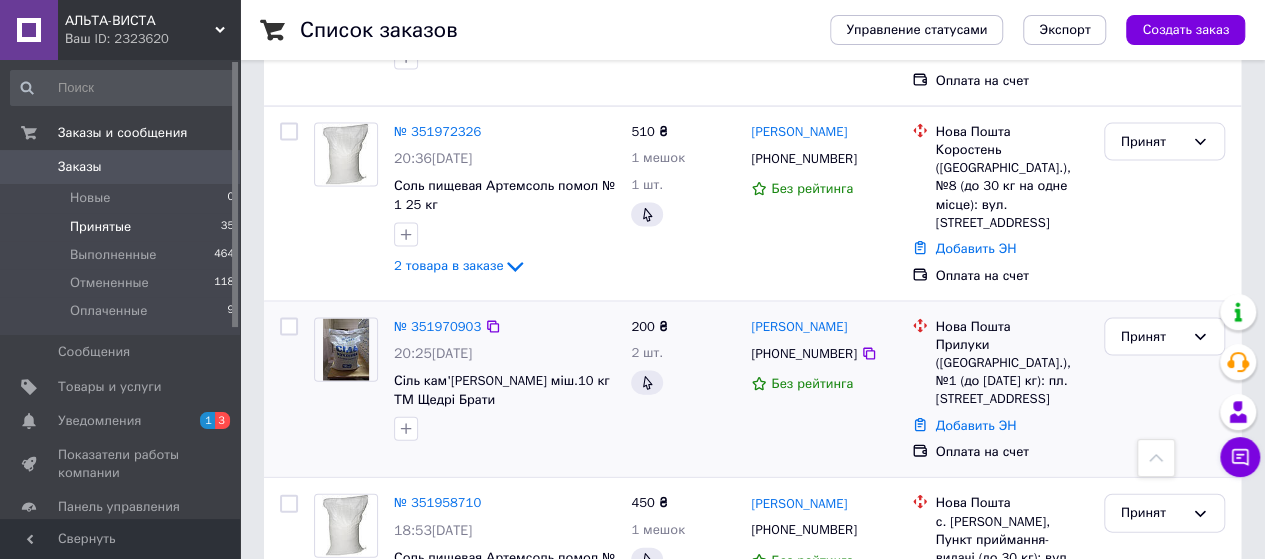 scroll, scrollTop: 2000, scrollLeft: 0, axis: vertical 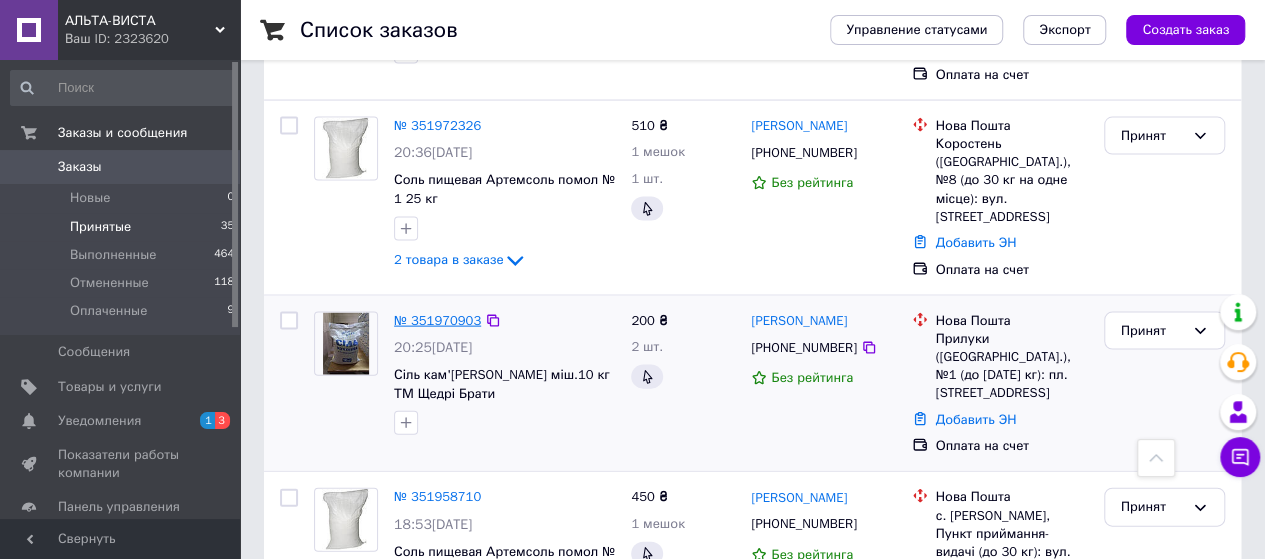 click on "№ 351970903" at bounding box center [437, 320] 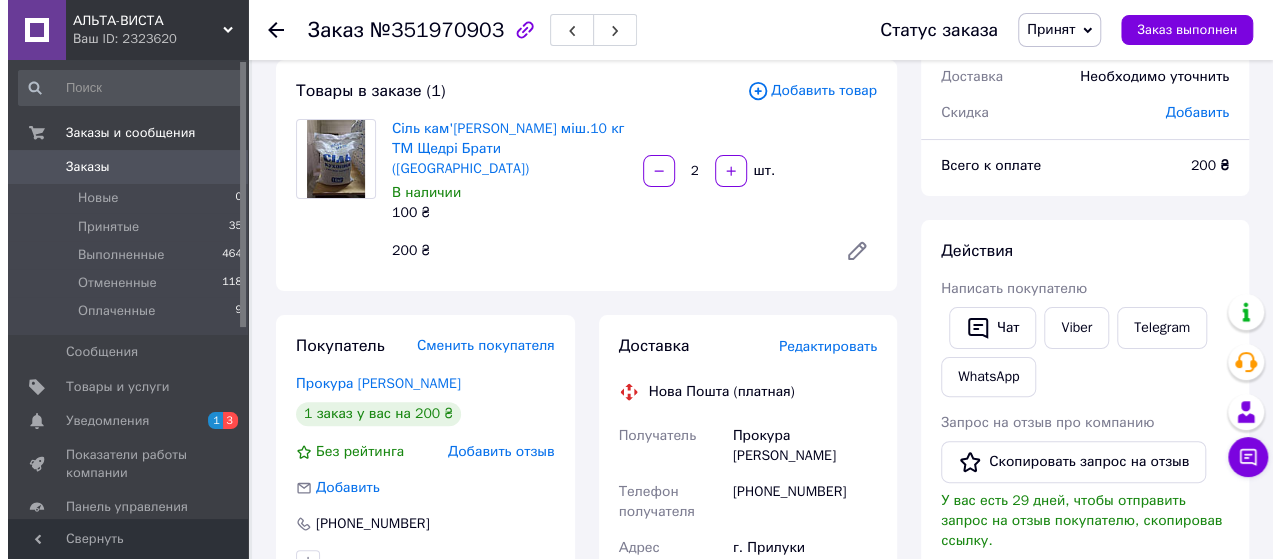scroll, scrollTop: 2, scrollLeft: 0, axis: vertical 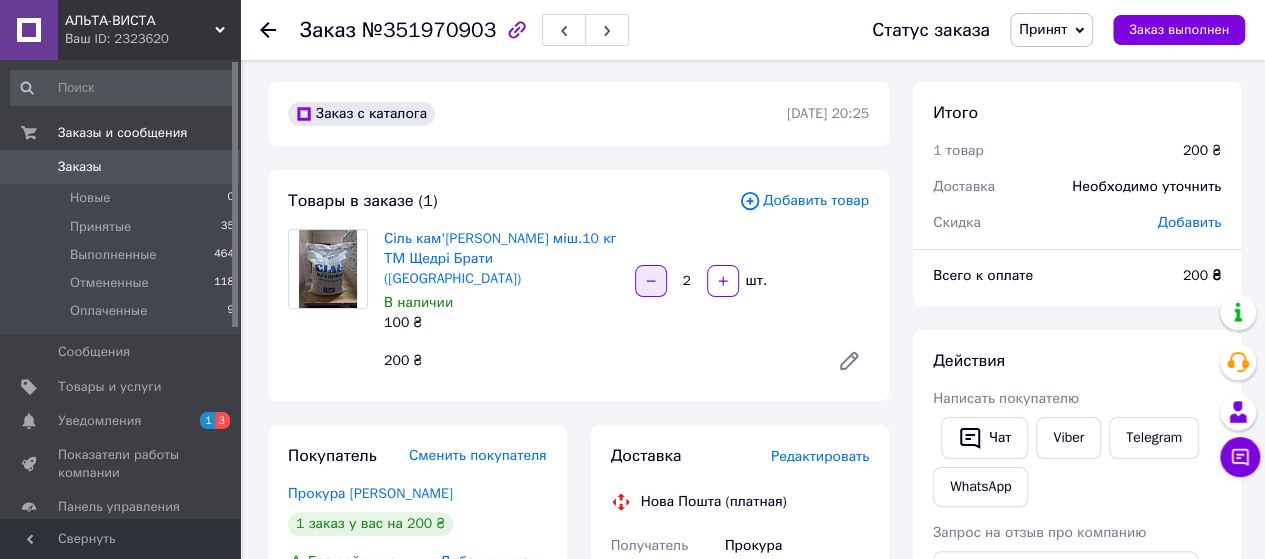 click 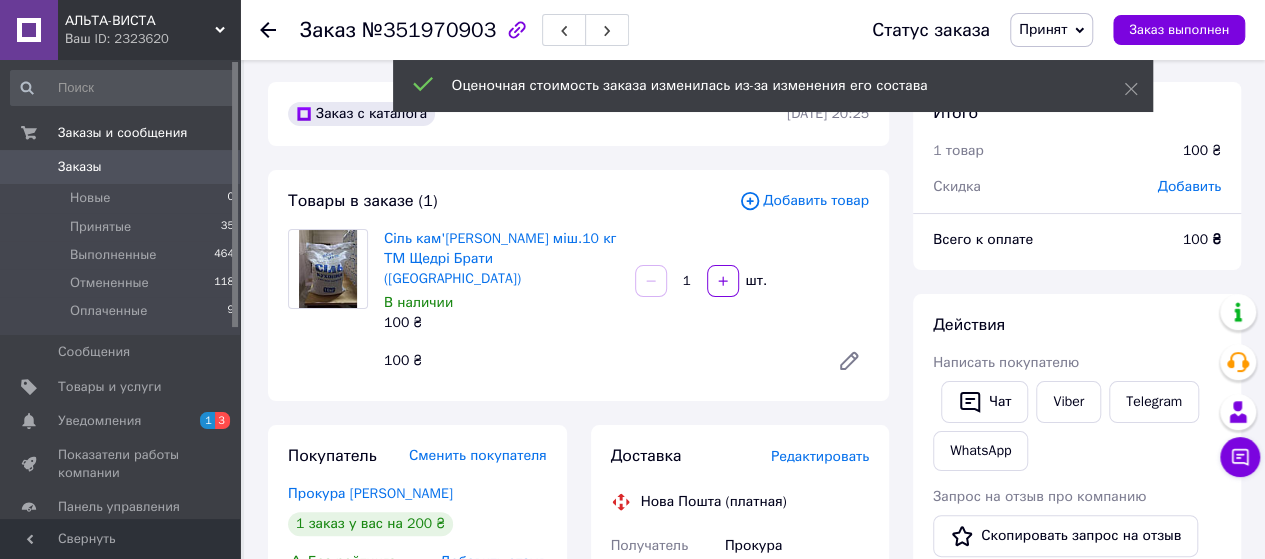 click at bounding box center [651, 281] 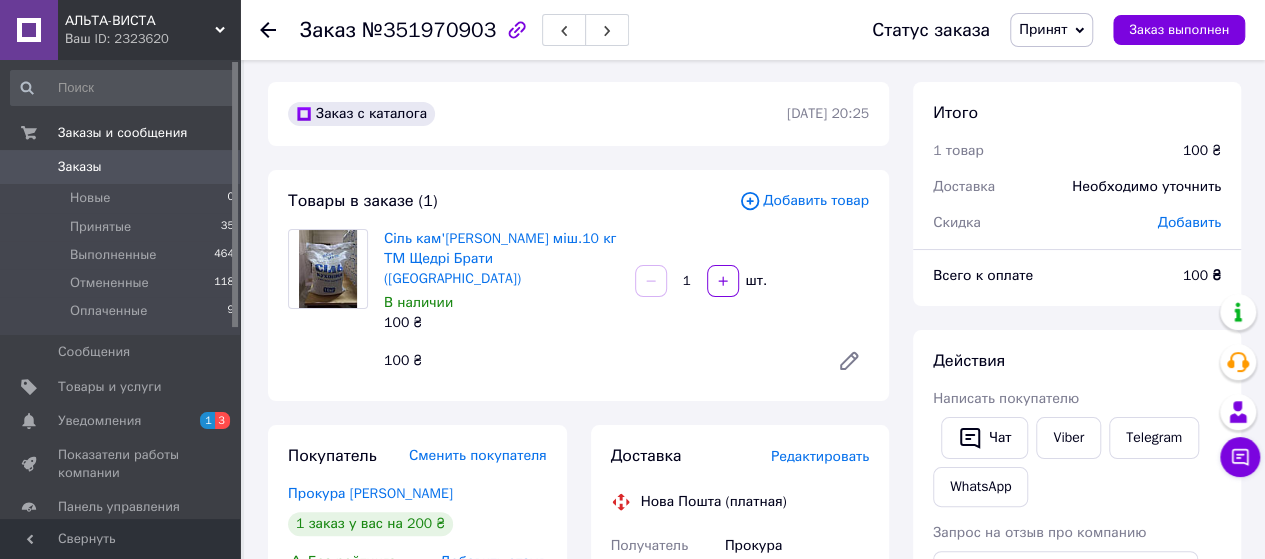 click on "Добавить товар" at bounding box center (804, 201) 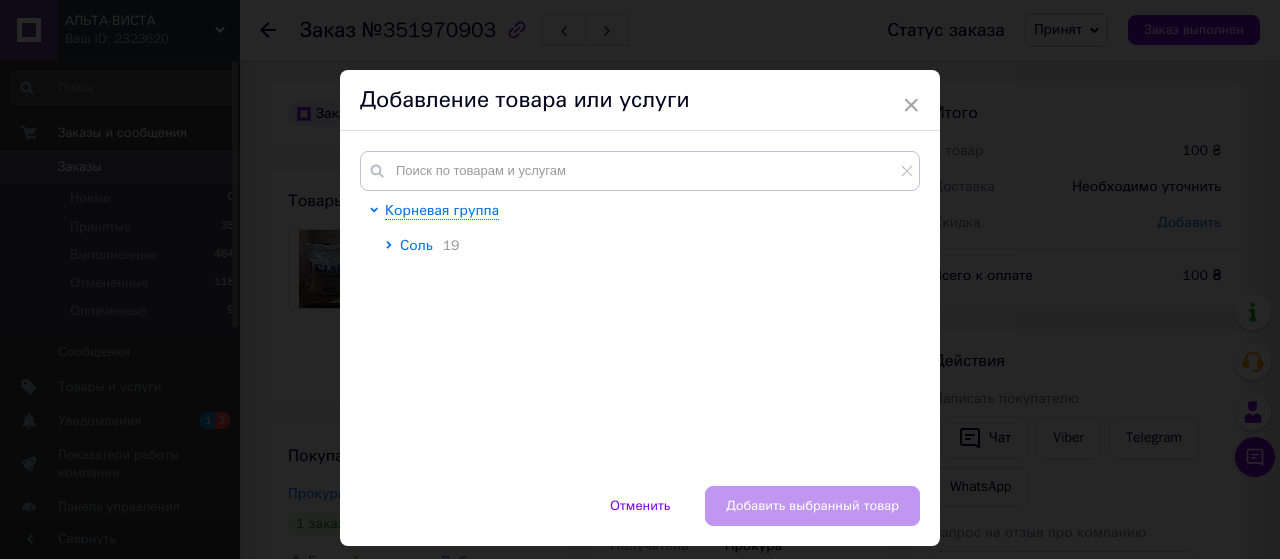 click on "Соль" at bounding box center [416, 245] 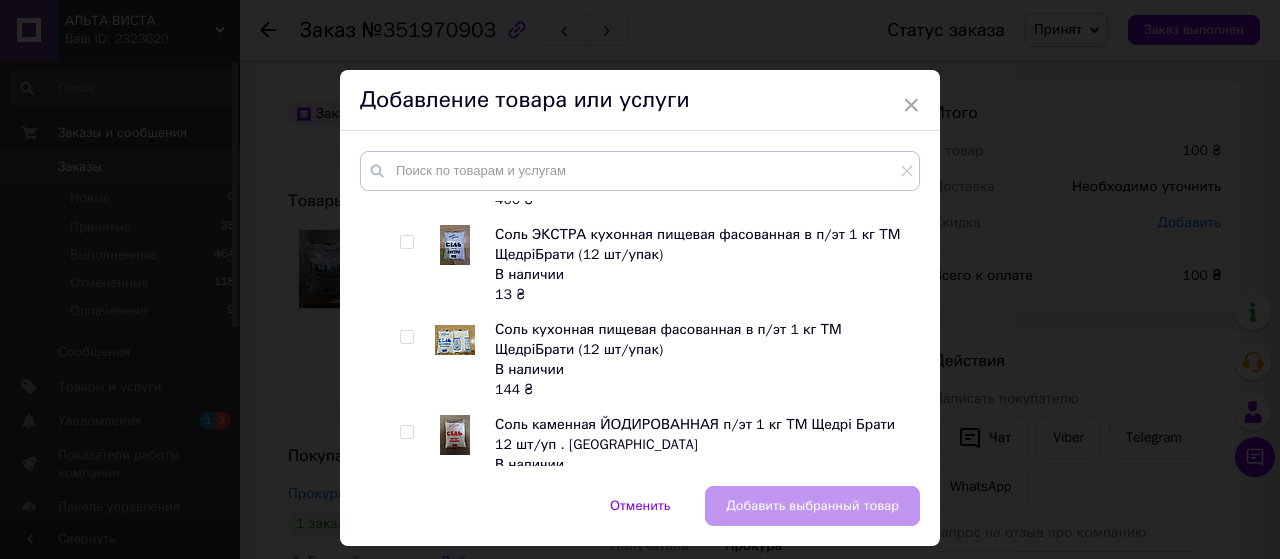 scroll, scrollTop: 1222, scrollLeft: 0, axis: vertical 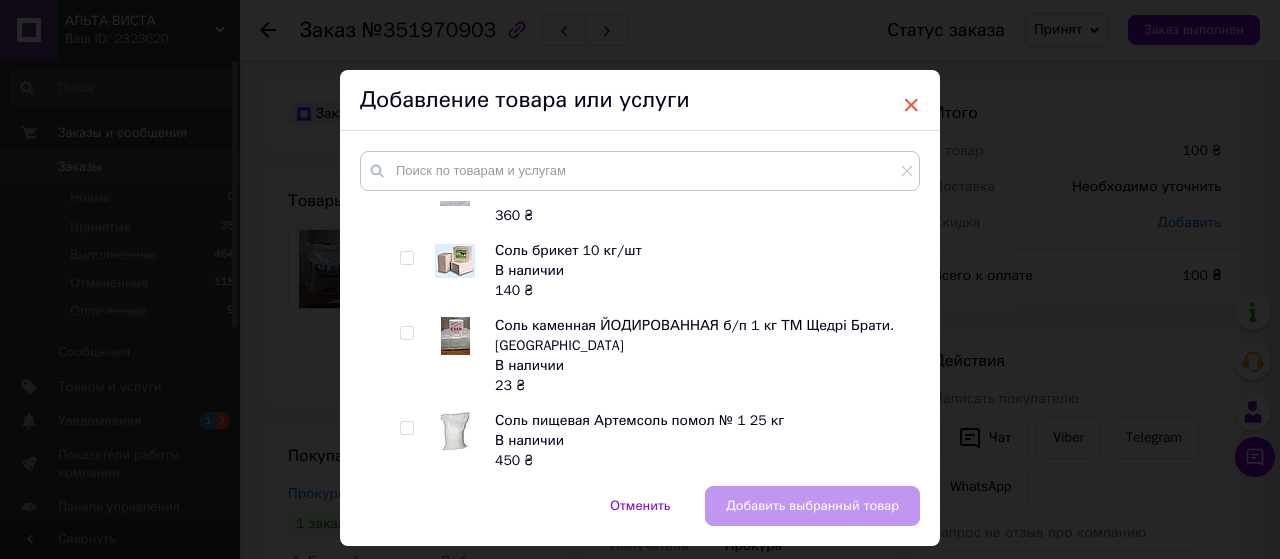 click on "×" at bounding box center (911, 105) 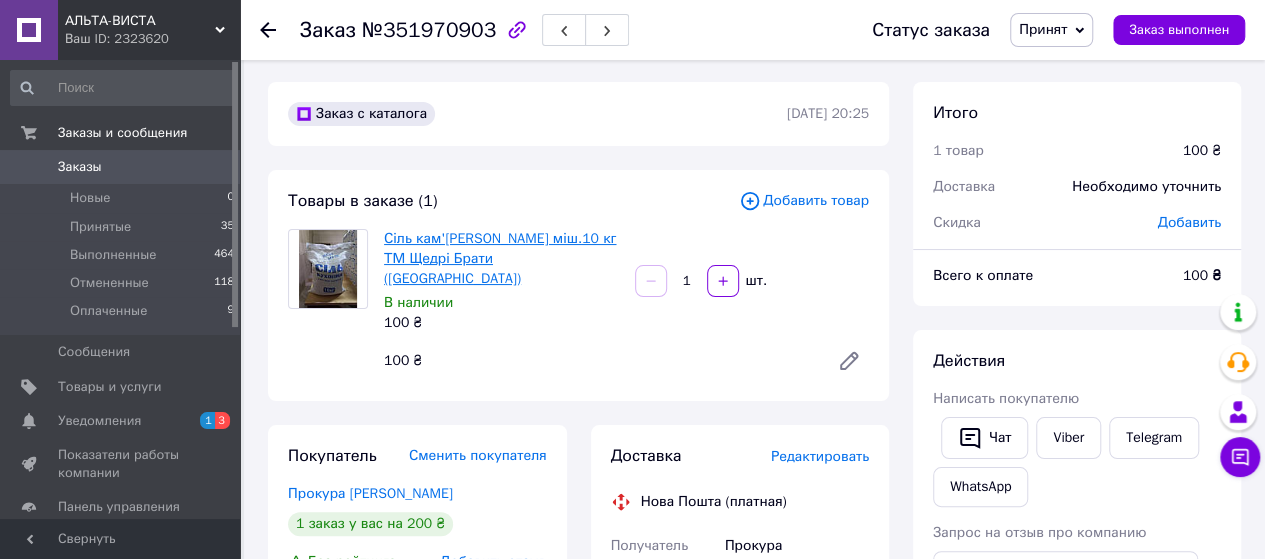 click on "Сіль кам'[PERSON_NAME] міш.10 кг ТМ Щедрі Брати ([GEOGRAPHIC_DATA])" at bounding box center [500, 258] 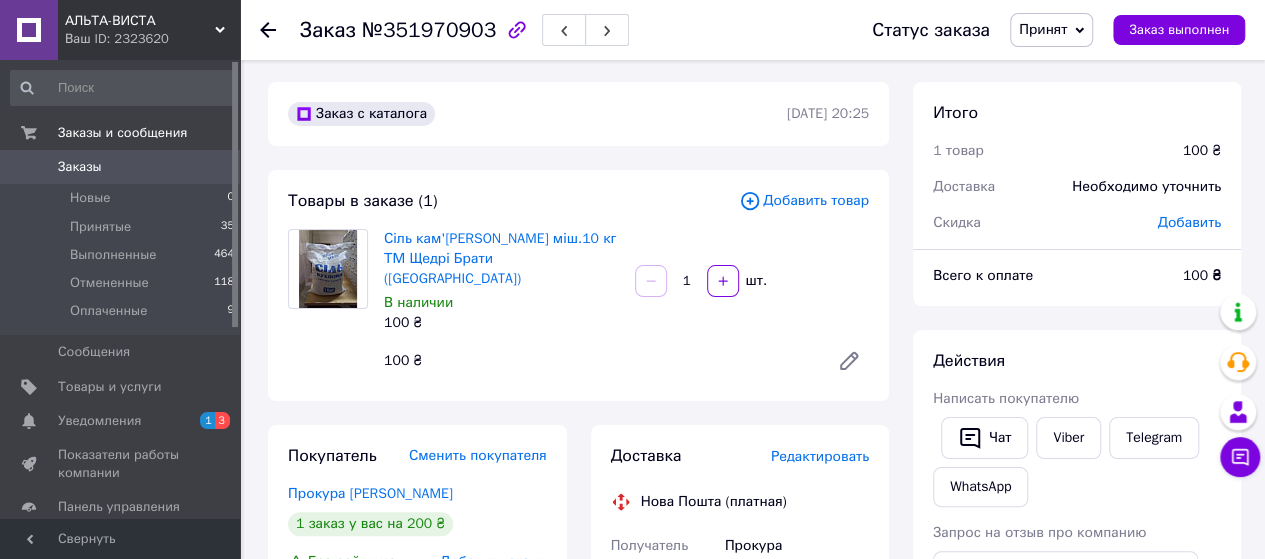 click 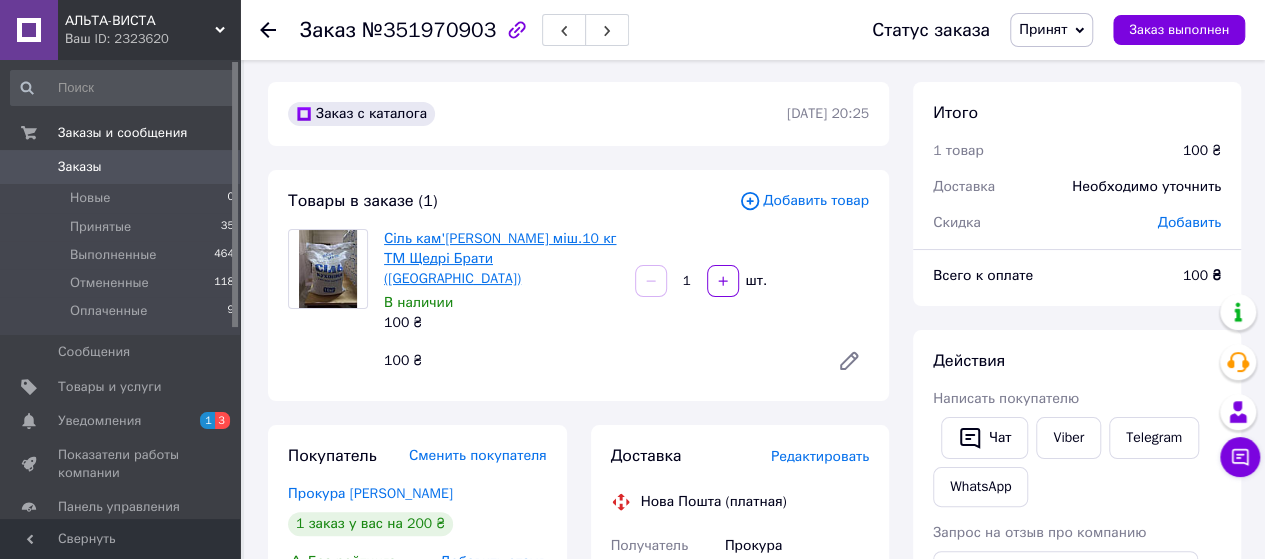 drag, startPoint x: 482, startPoint y: 264, endPoint x: 468, endPoint y: 246, distance: 22.803509 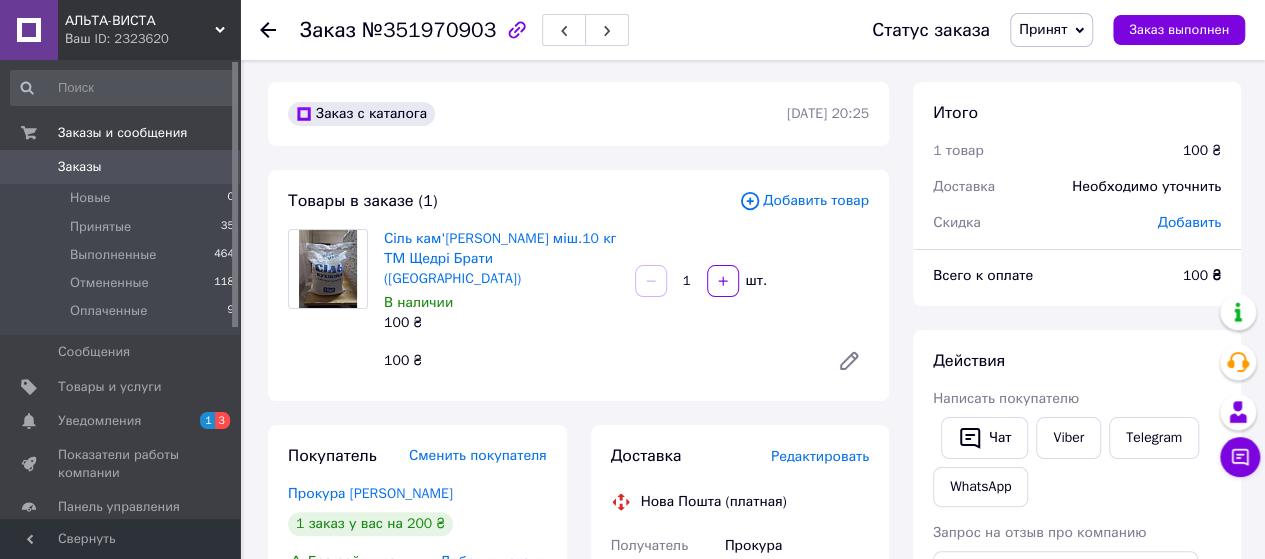 click 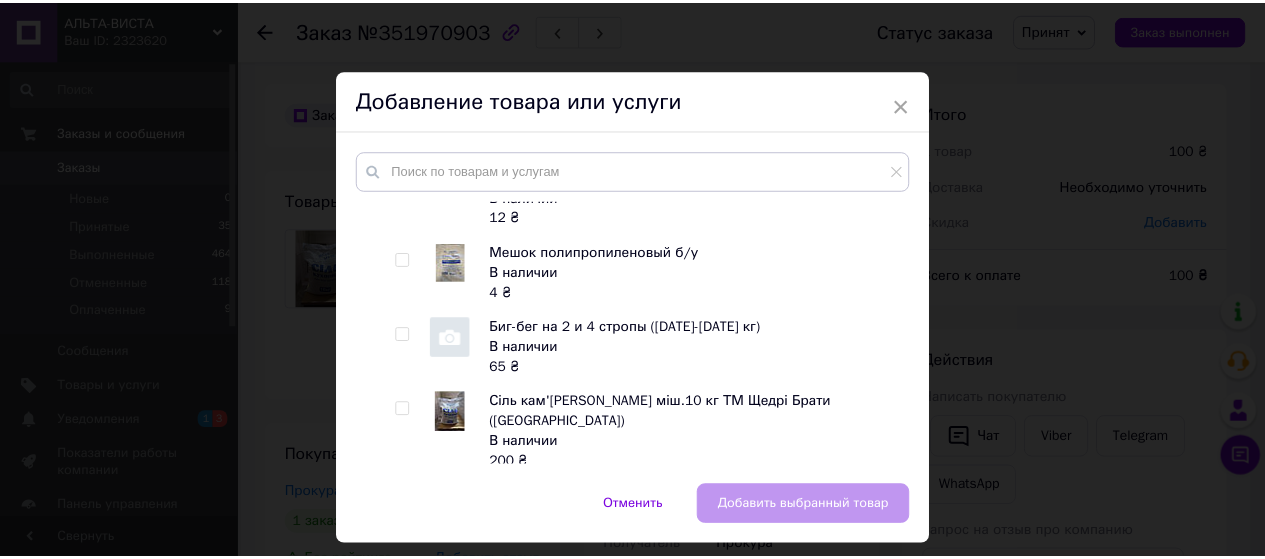scroll, scrollTop: 600, scrollLeft: 0, axis: vertical 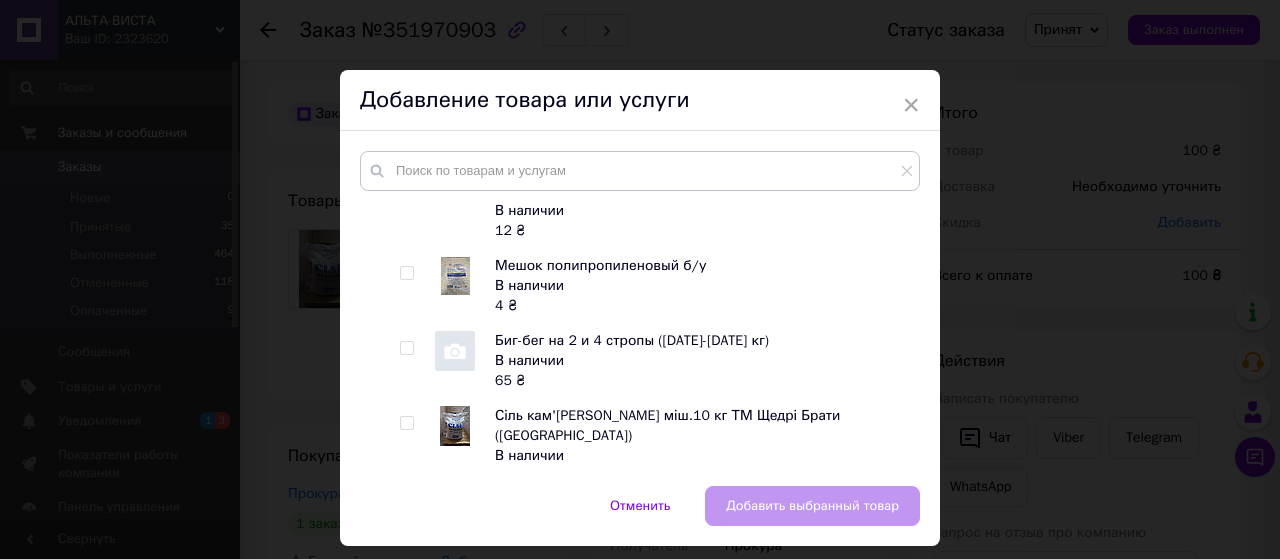 click at bounding box center [406, 423] 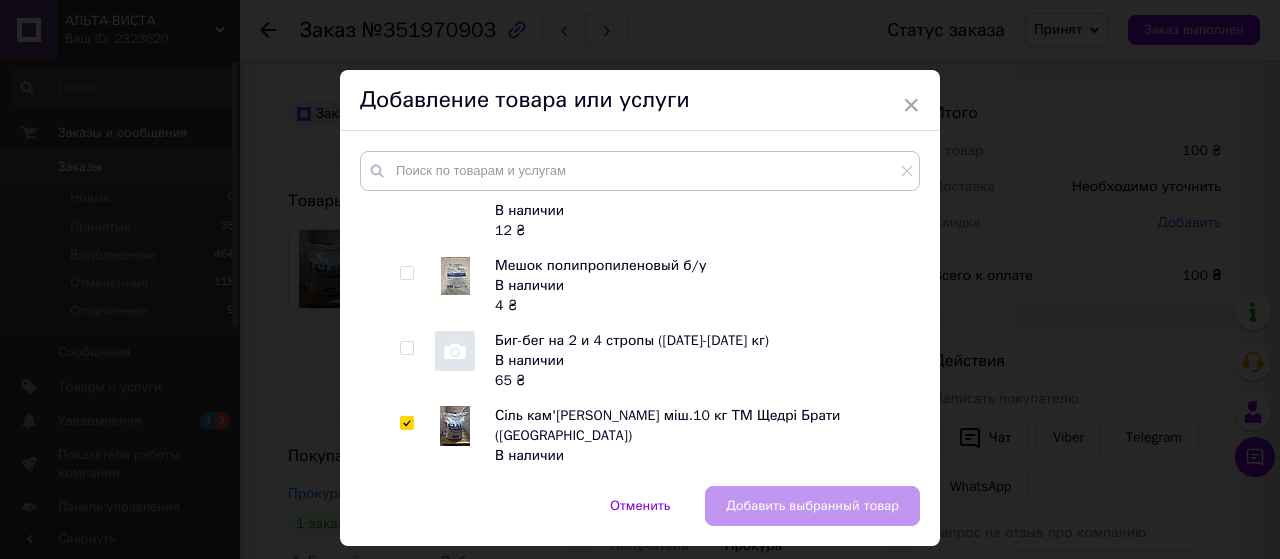 checkbox on "true" 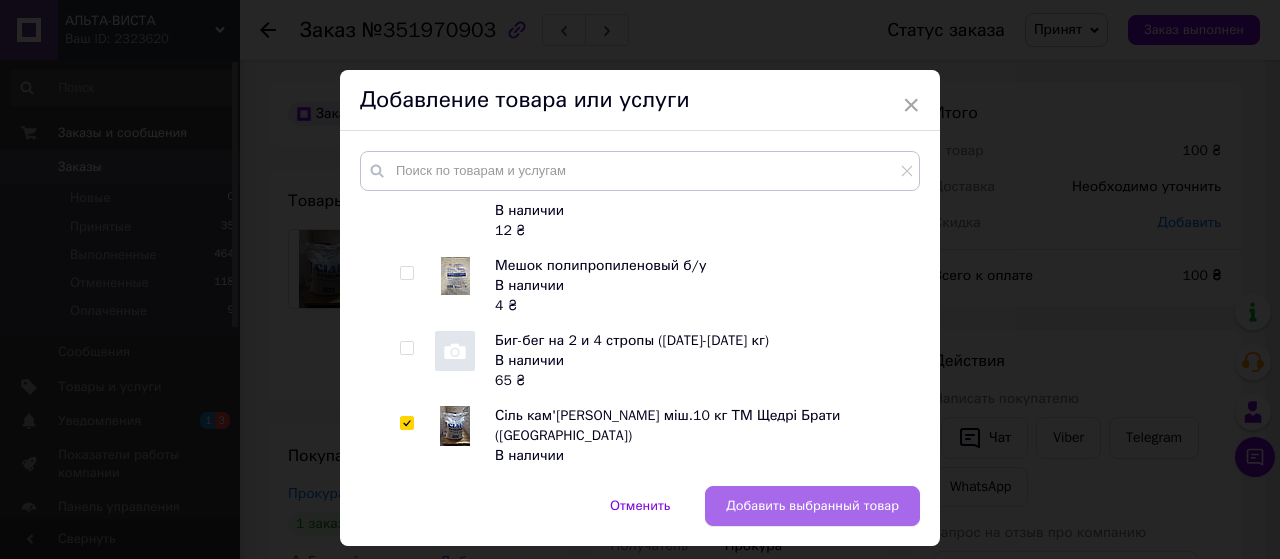 click on "Добавить выбранный товар" at bounding box center (812, 506) 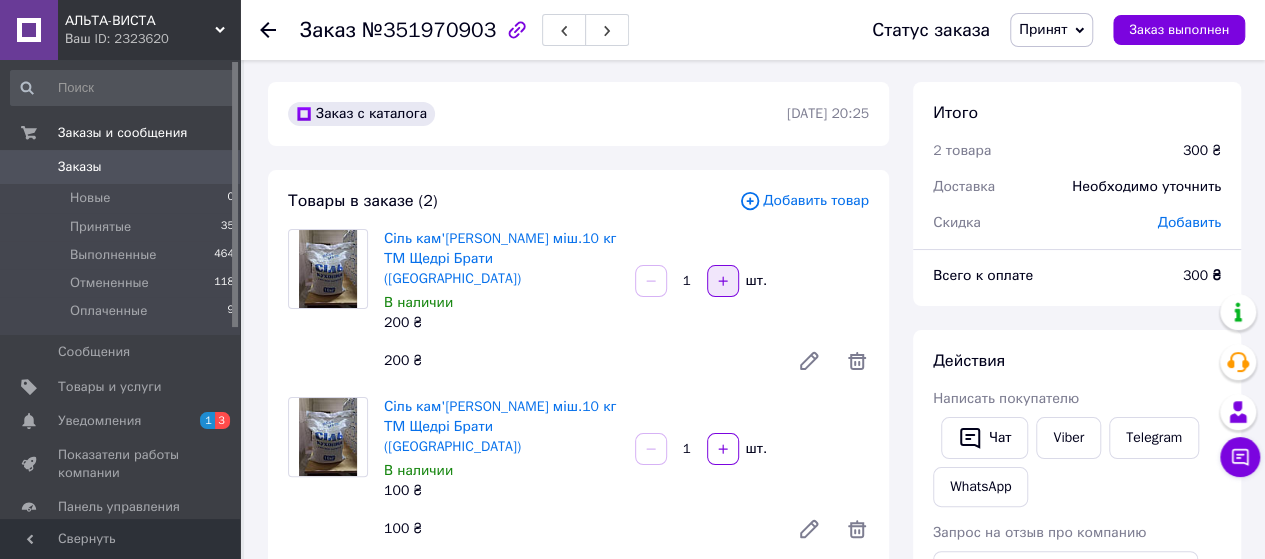 click 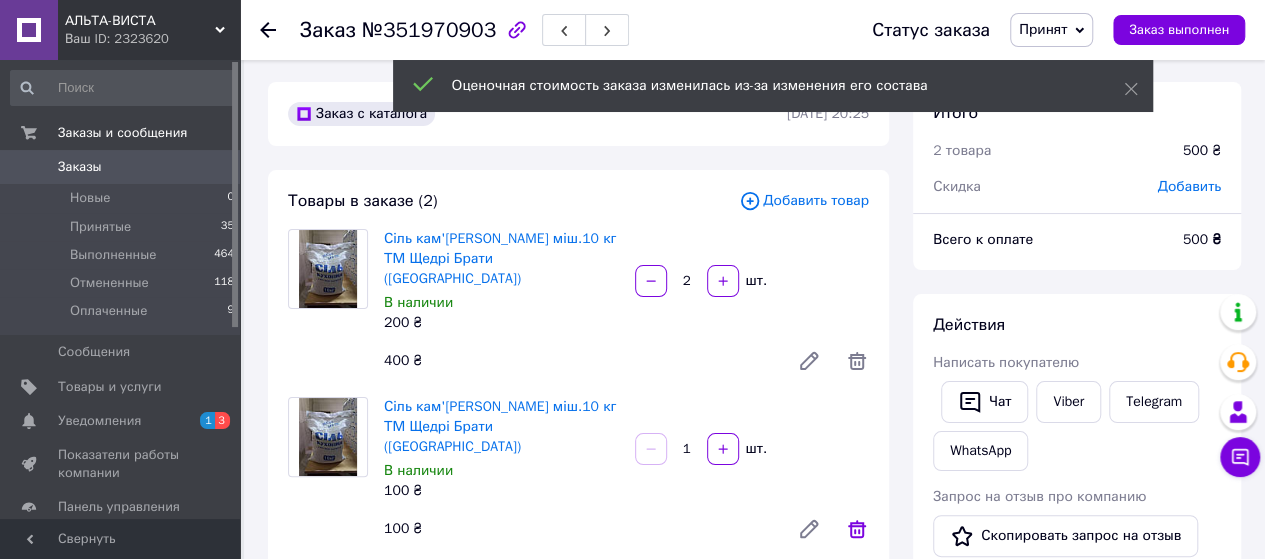 click 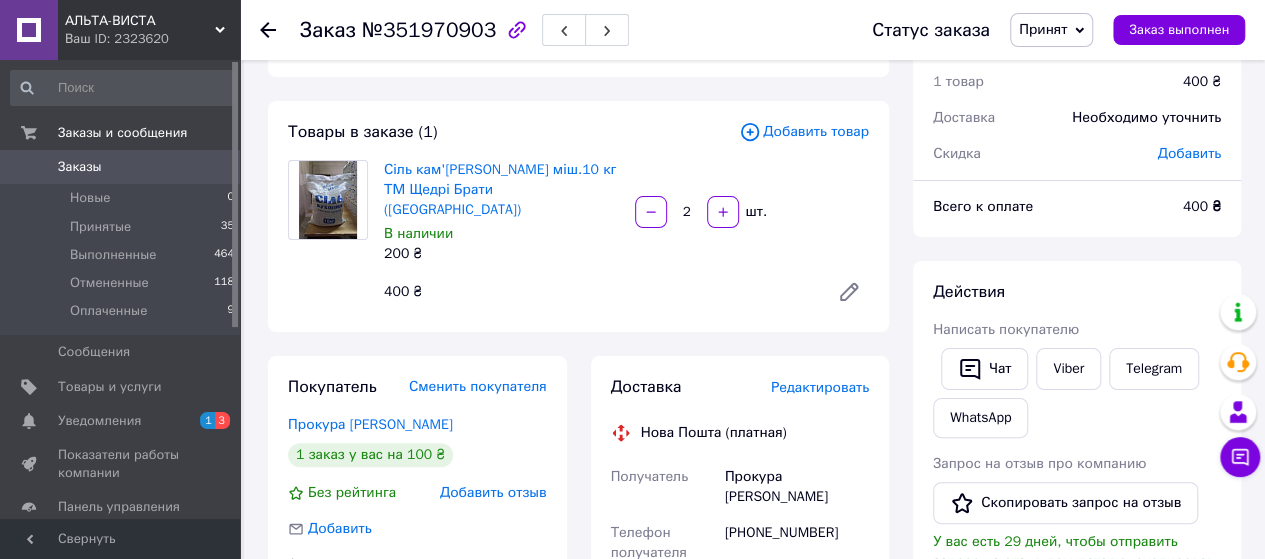 scroll, scrollTop: 0, scrollLeft: 0, axis: both 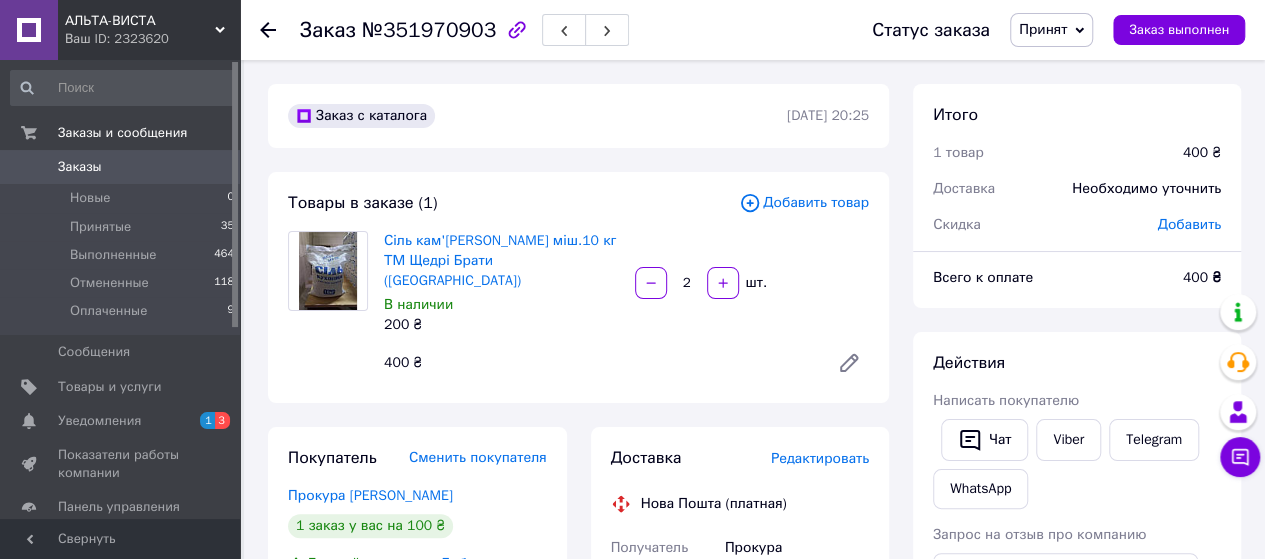 click on "Принят Выполнен Отменен Оплаченный" at bounding box center (1051, 30) 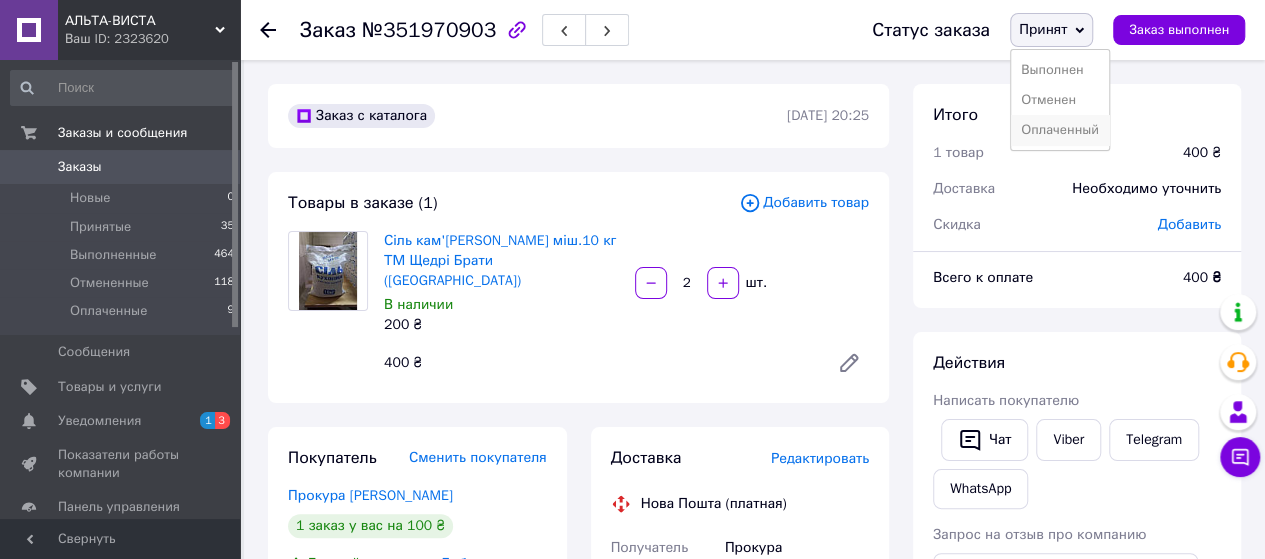 click on "Оплаченный" at bounding box center [1060, 130] 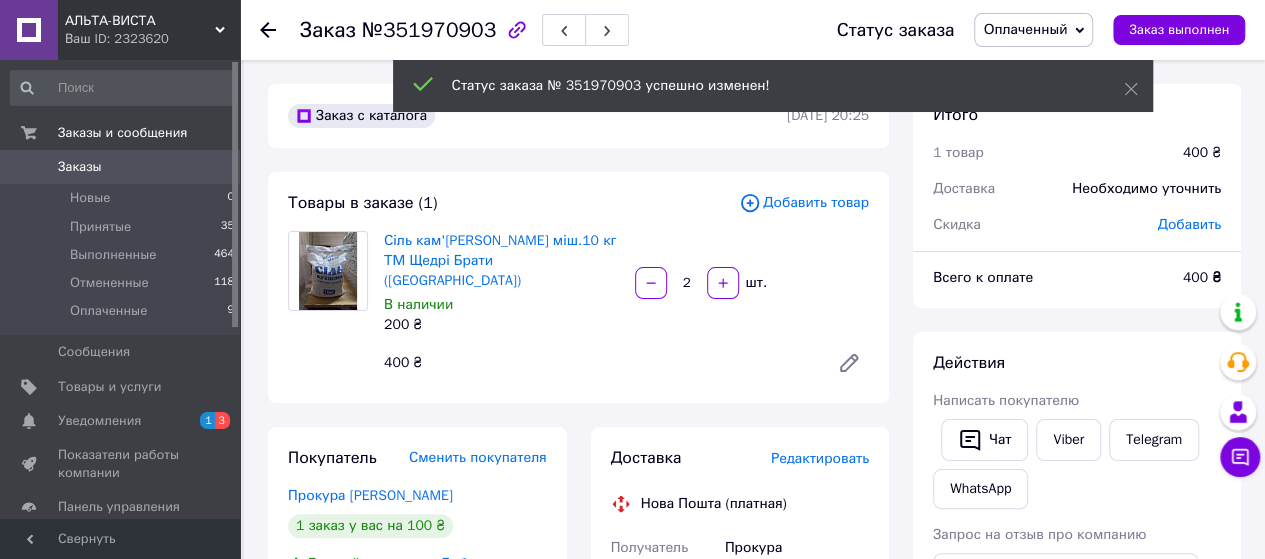 click on "Статус заказа № 351970903 успешно изменен!" at bounding box center [773, 86] 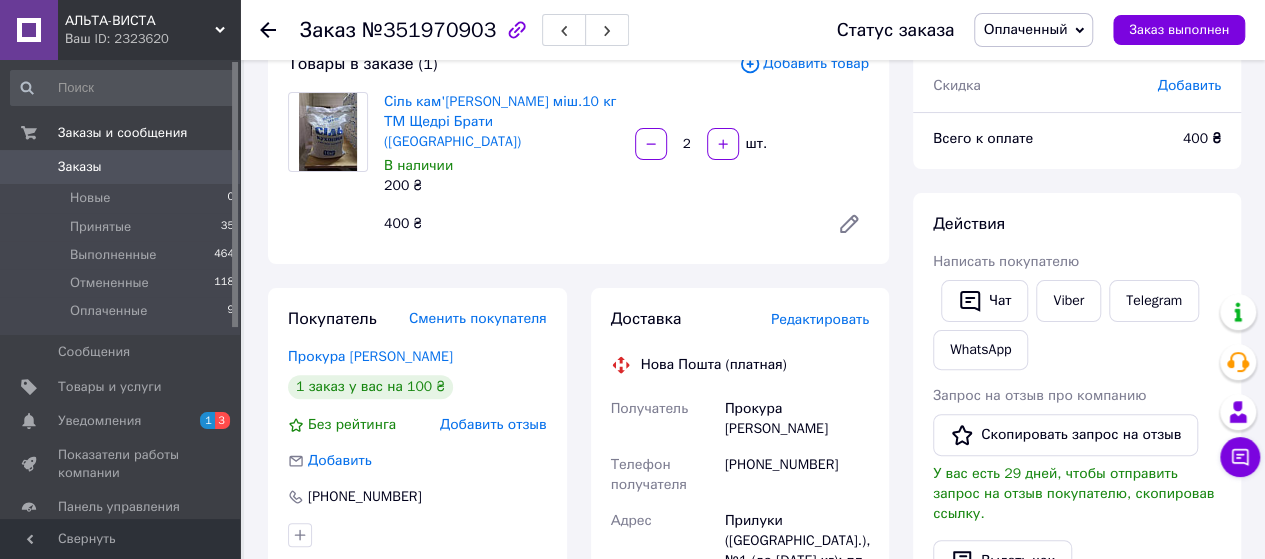 scroll, scrollTop: 0, scrollLeft: 0, axis: both 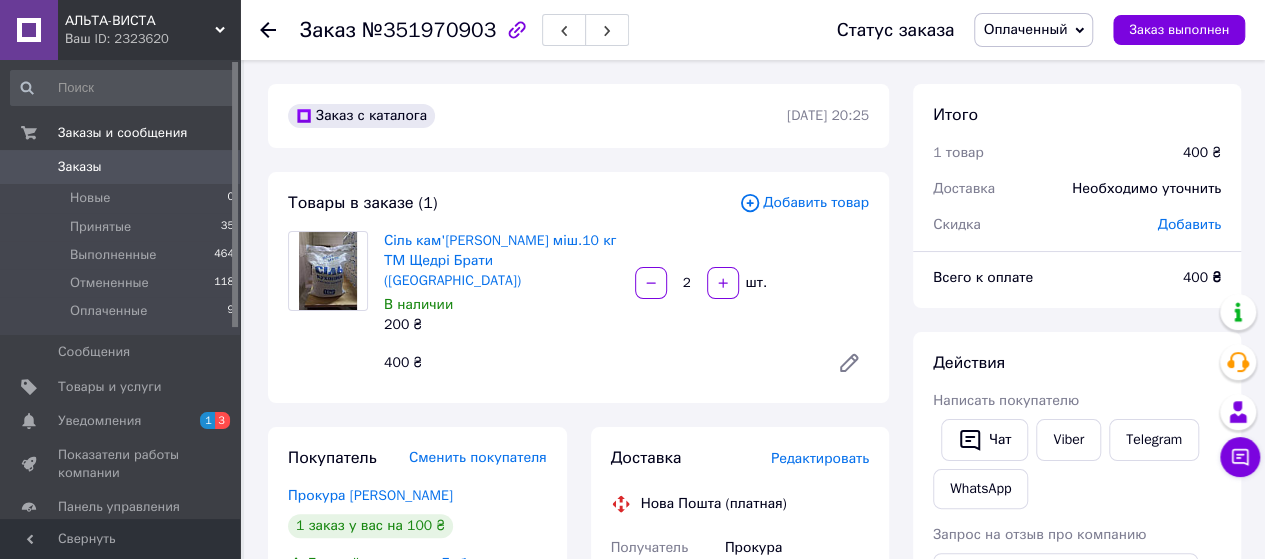 click 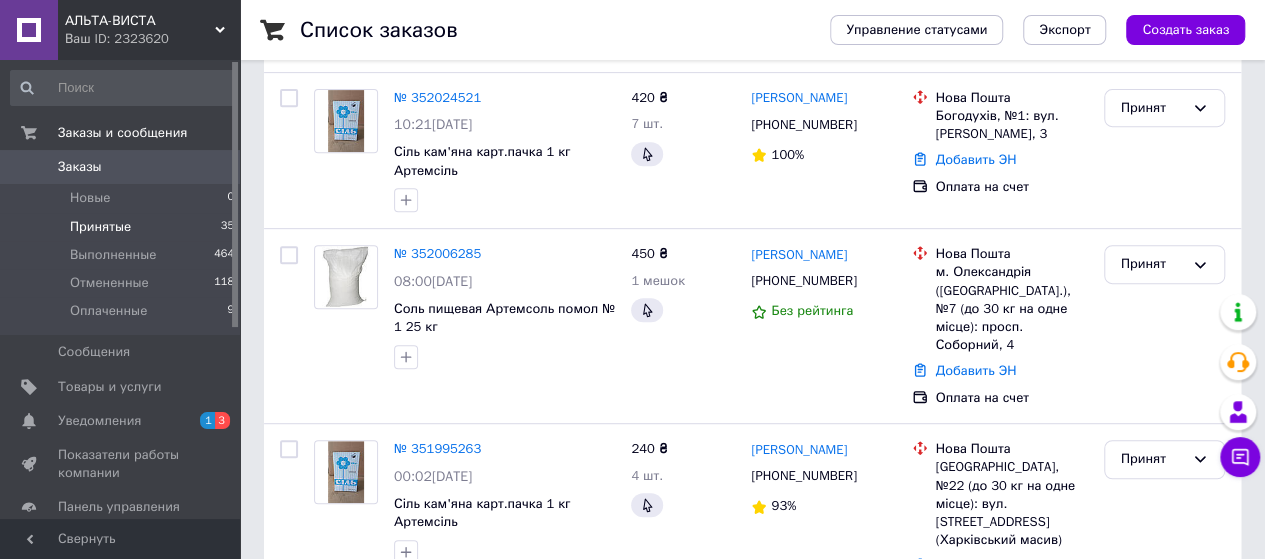 scroll, scrollTop: 400, scrollLeft: 0, axis: vertical 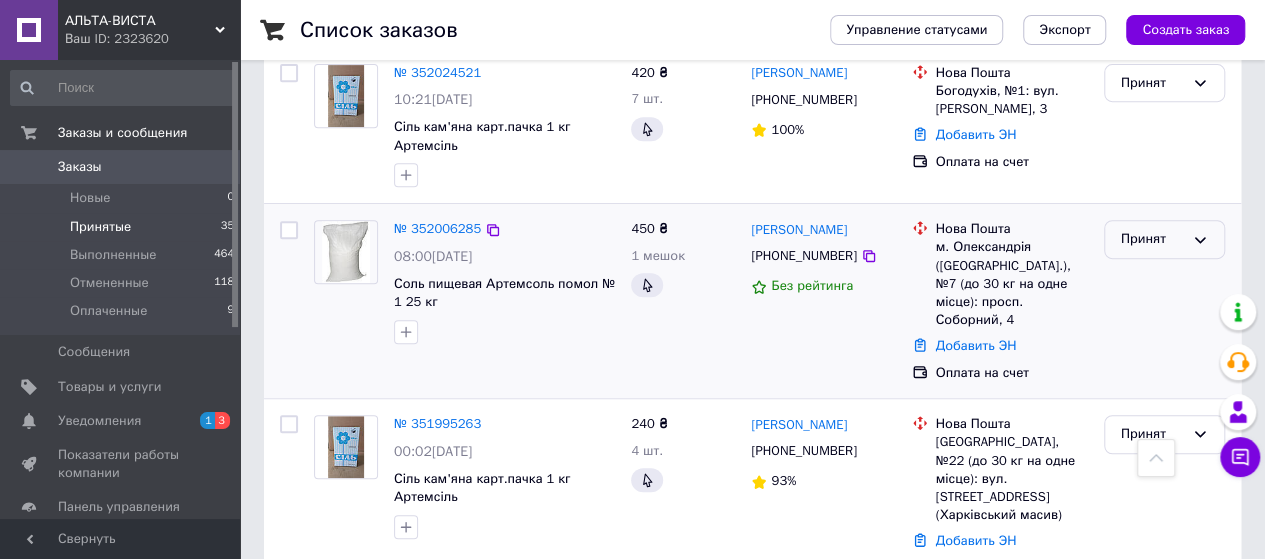 click 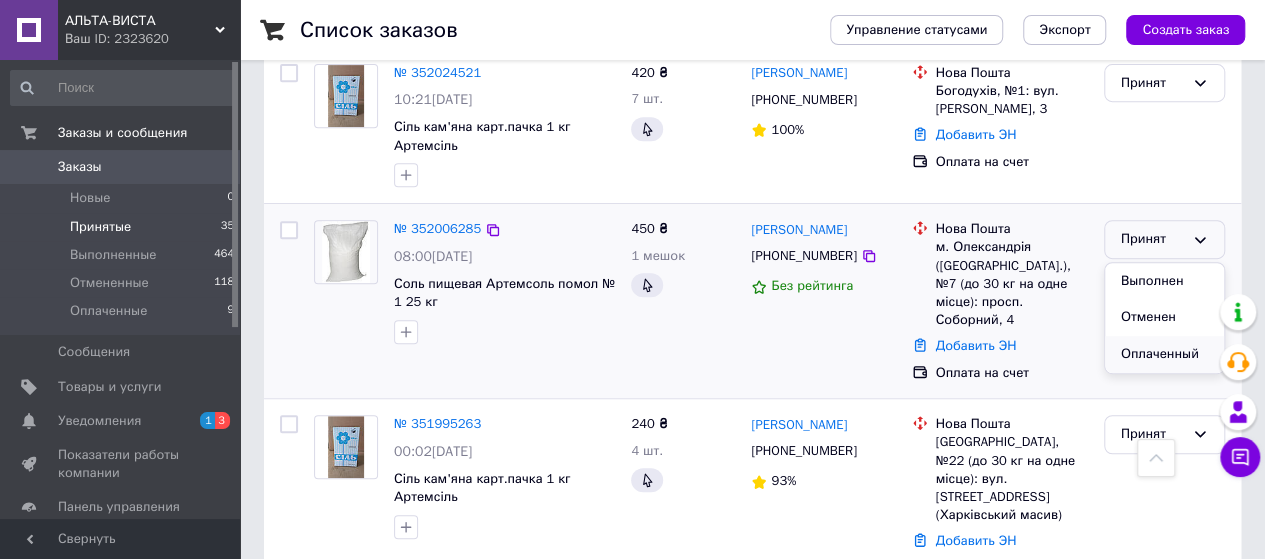click on "Оплаченный" at bounding box center (1164, 354) 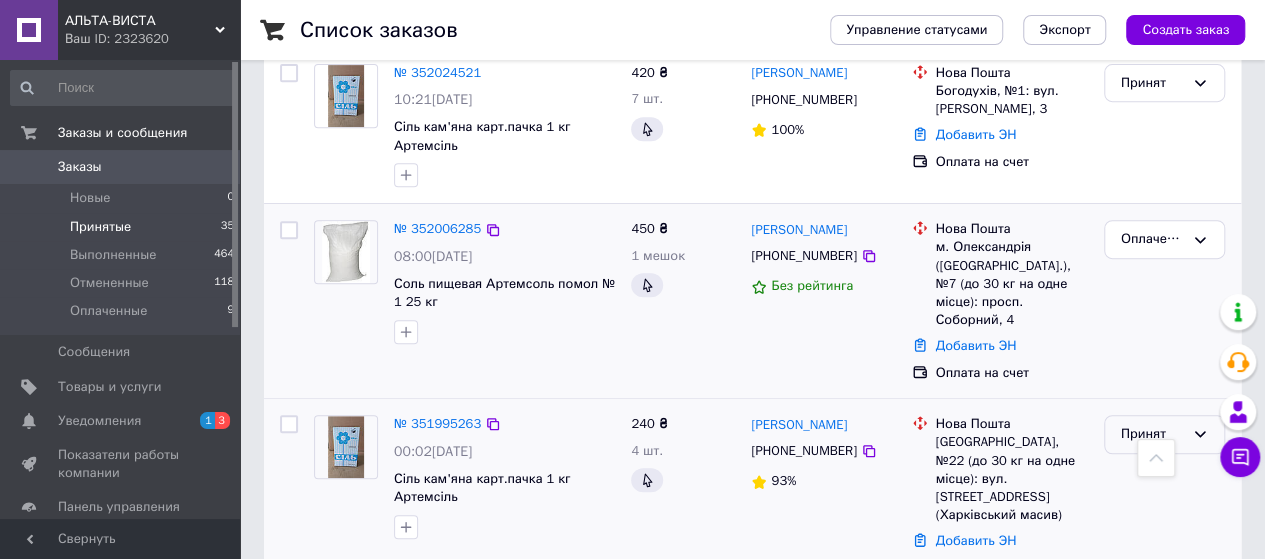 click 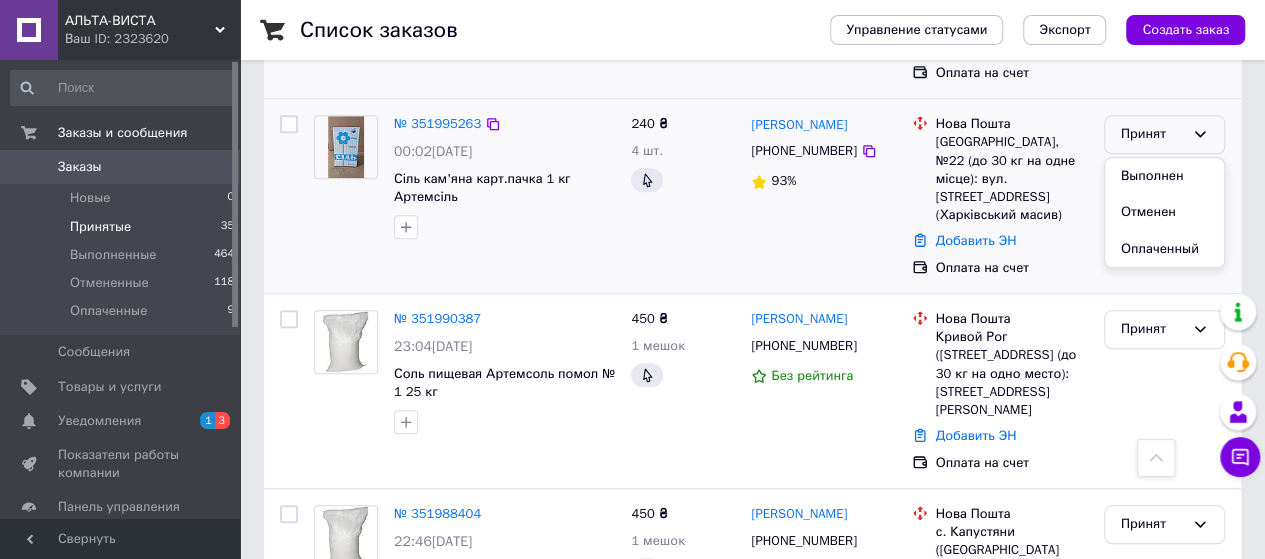 scroll, scrollTop: 600, scrollLeft: 0, axis: vertical 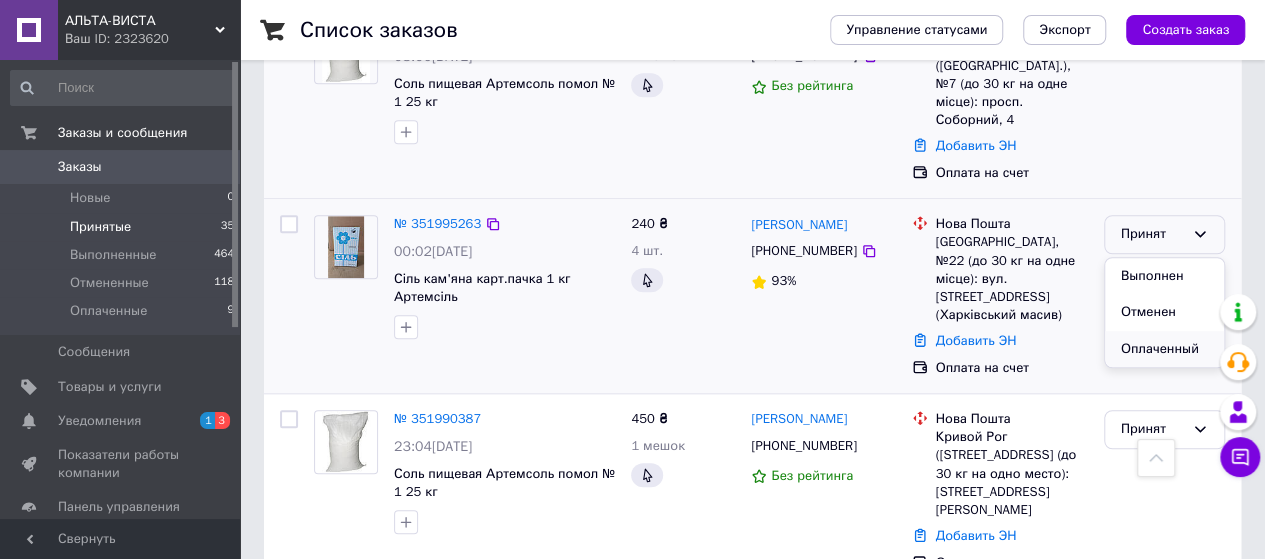 click on "Оплаченный" at bounding box center (1164, 349) 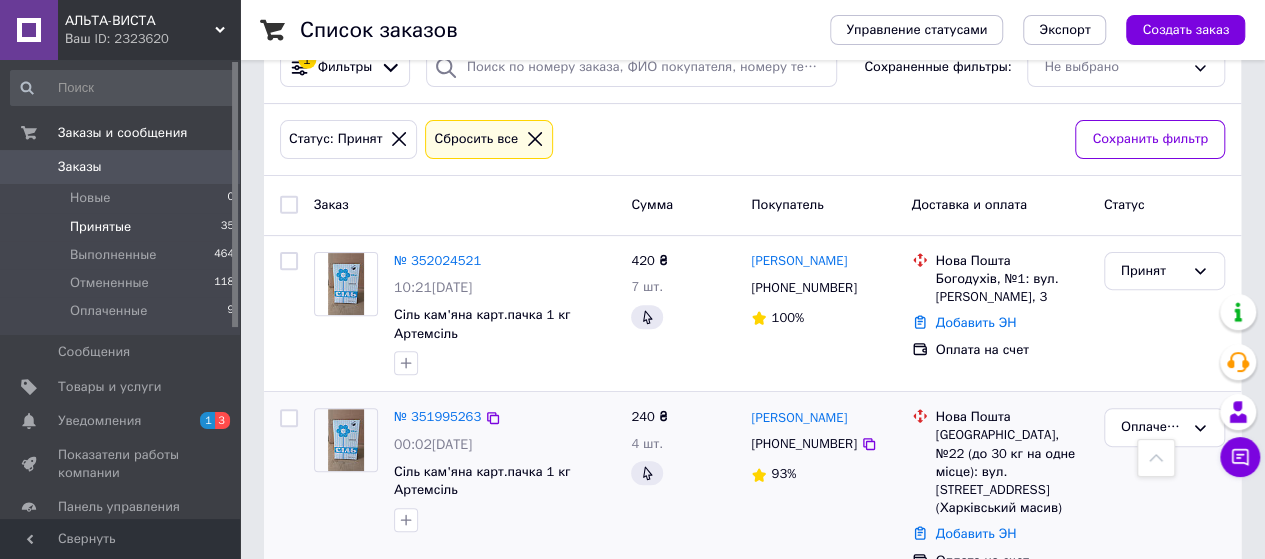 scroll, scrollTop: 0, scrollLeft: 0, axis: both 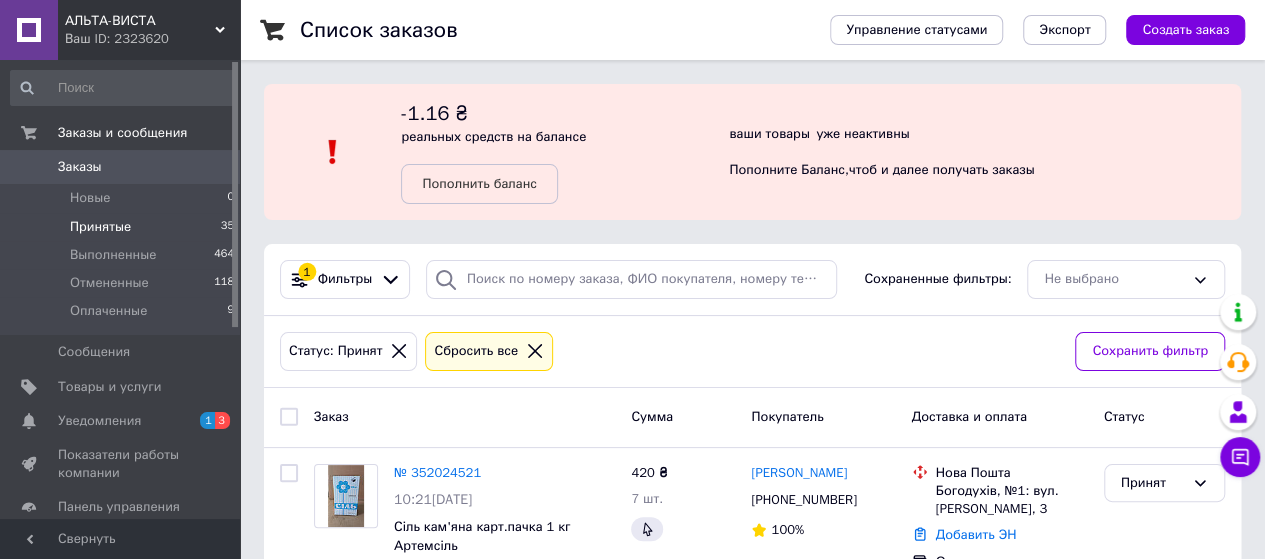 click 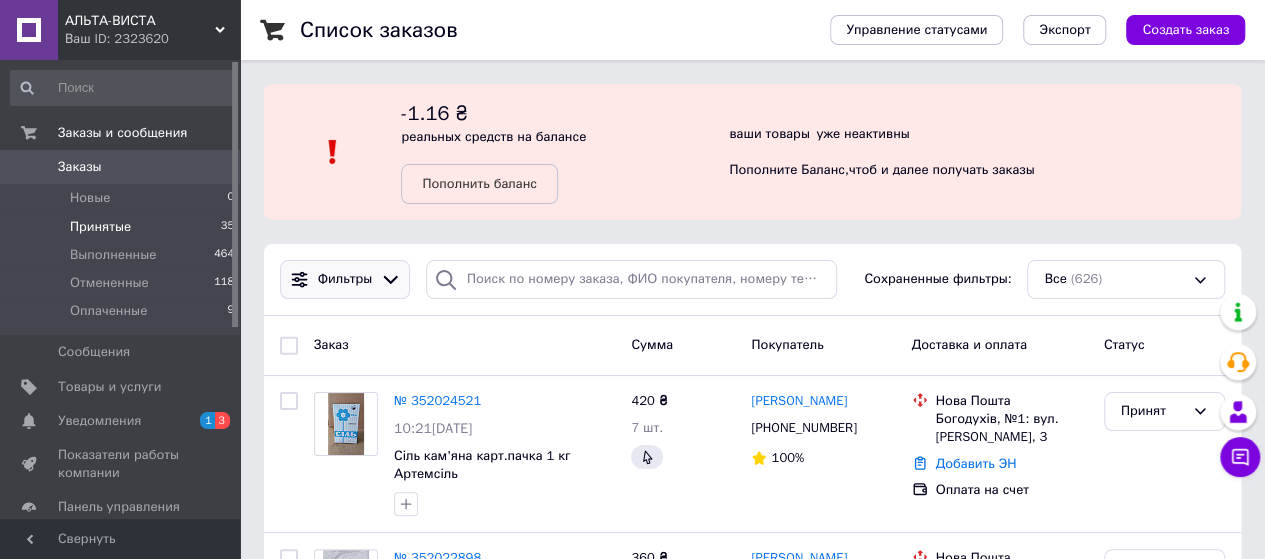 click 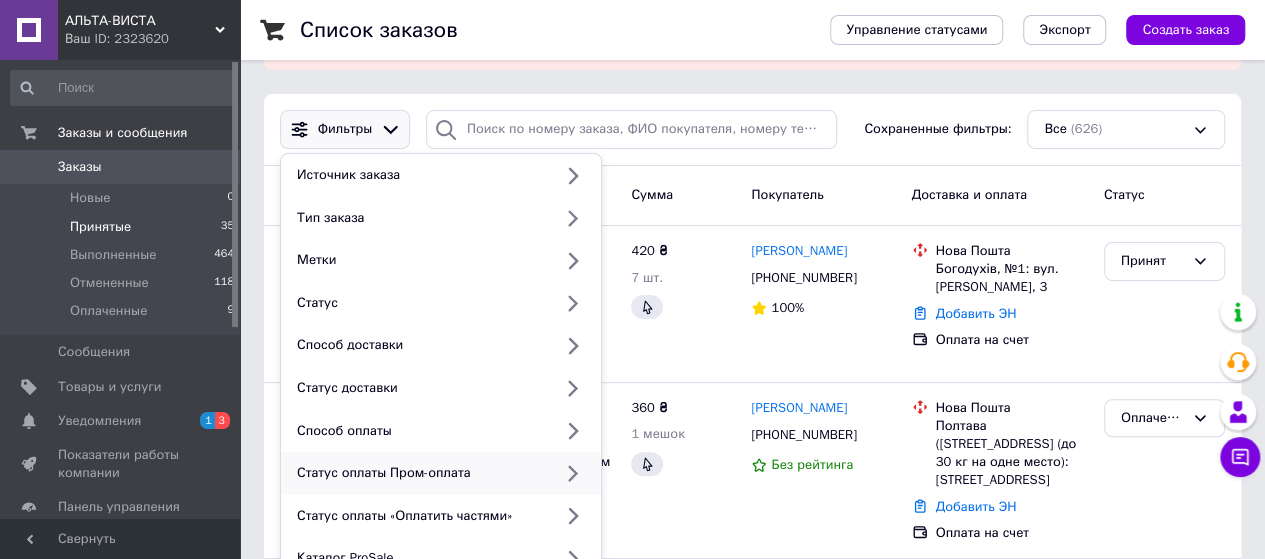 scroll, scrollTop: 200, scrollLeft: 0, axis: vertical 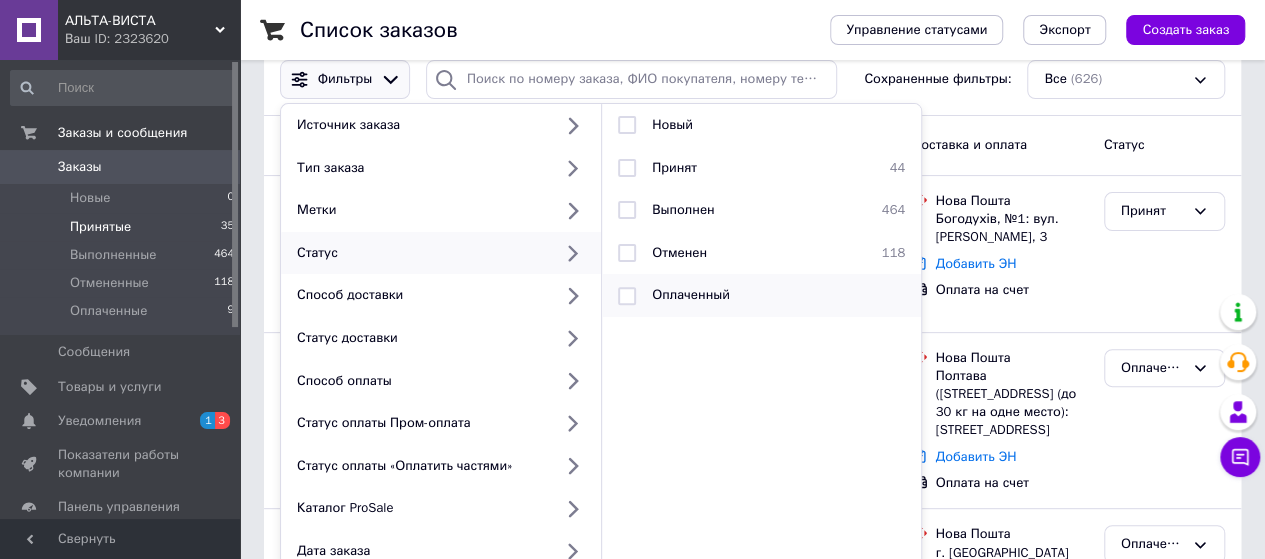 click at bounding box center [627, 296] 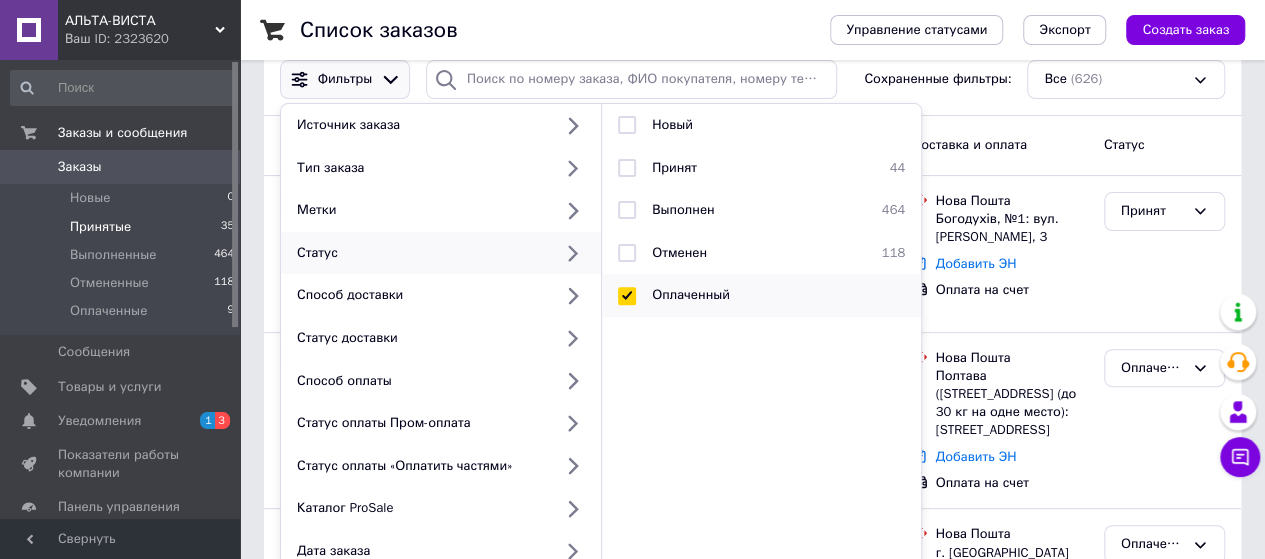 checkbox on "true" 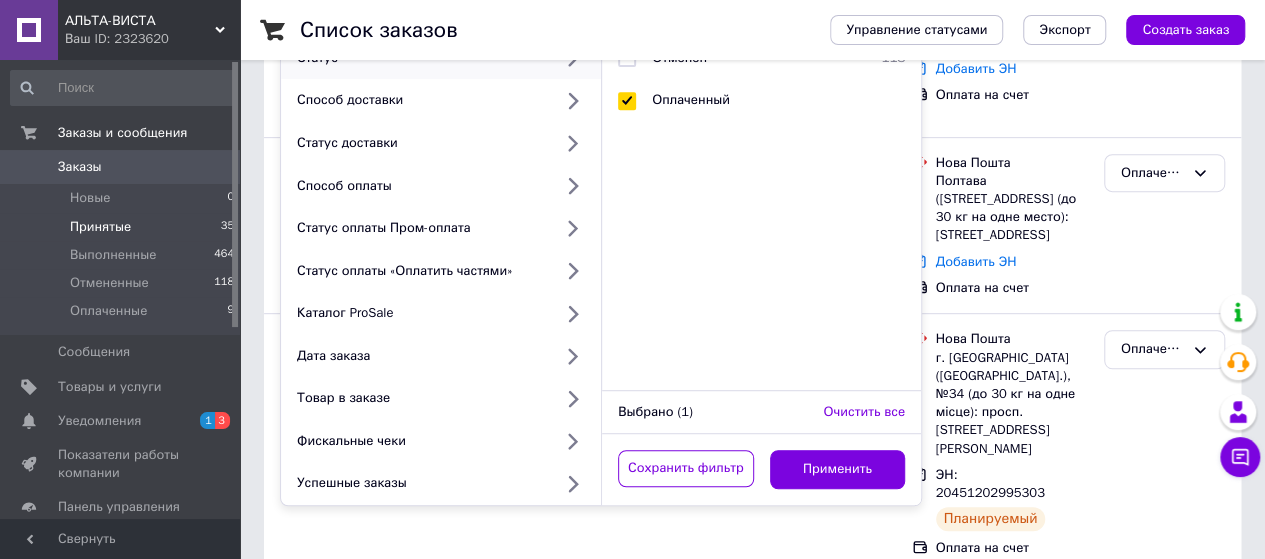 scroll, scrollTop: 400, scrollLeft: 0, axis: vertical 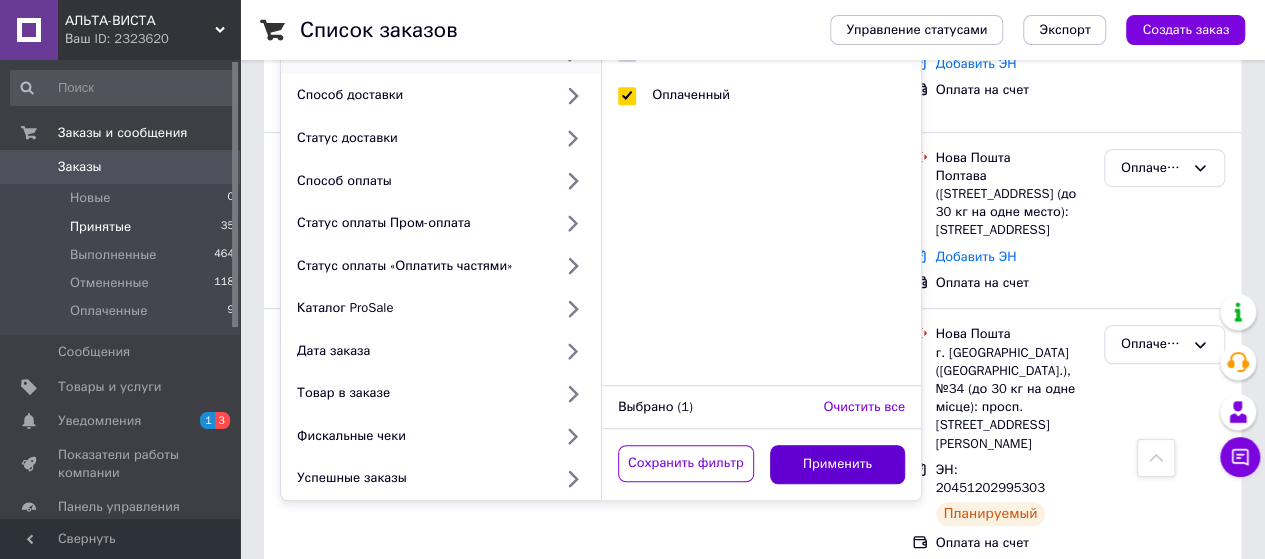 click on "Применить" at bounding box center [838, 464] 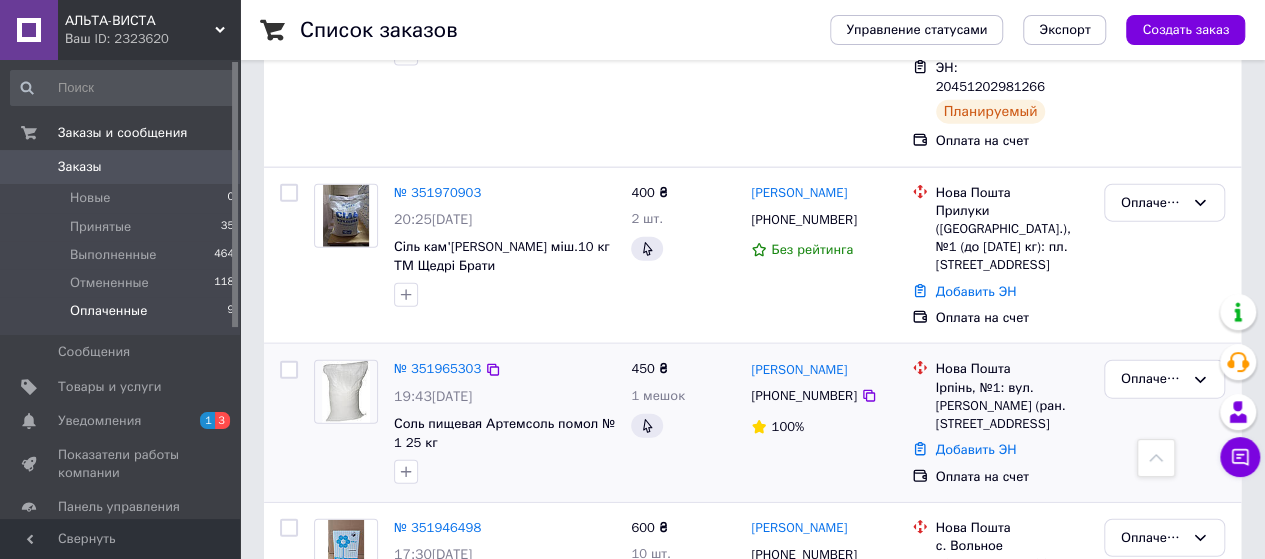 scroll, scrollTop: 2177, scrollLeft: 0, axis: vertical 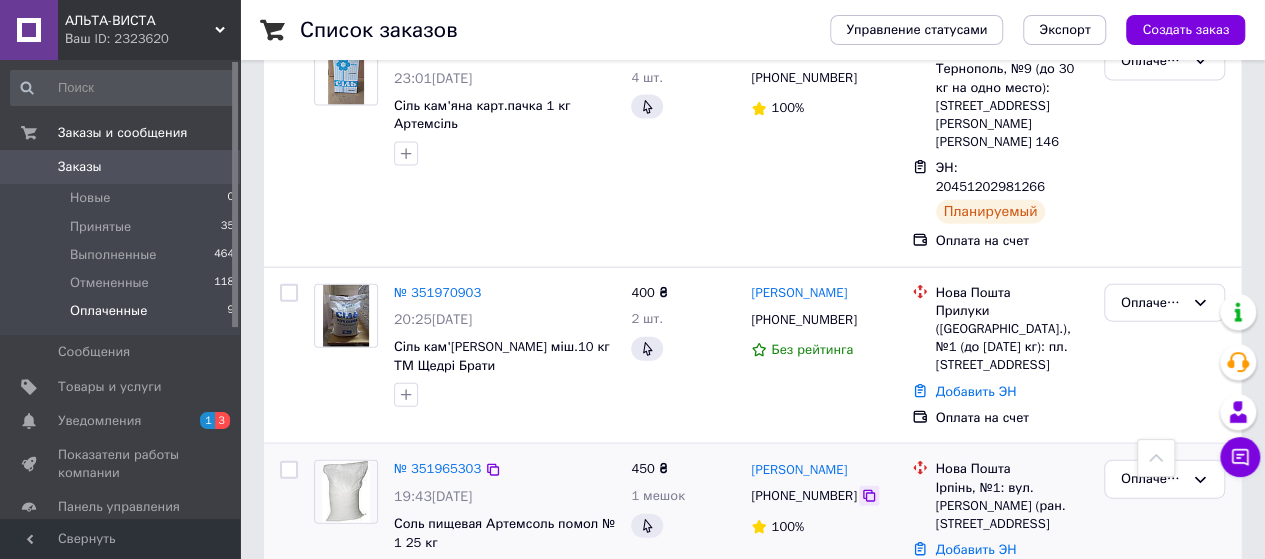 click 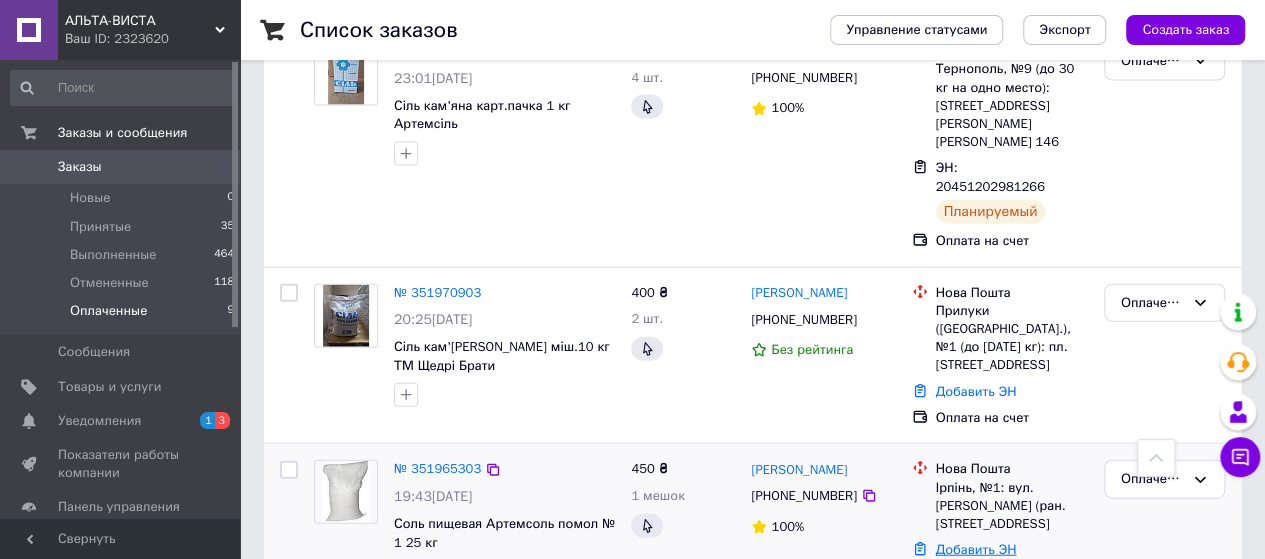 click on "Добавить ЭН" at bounding box center (976, 549) 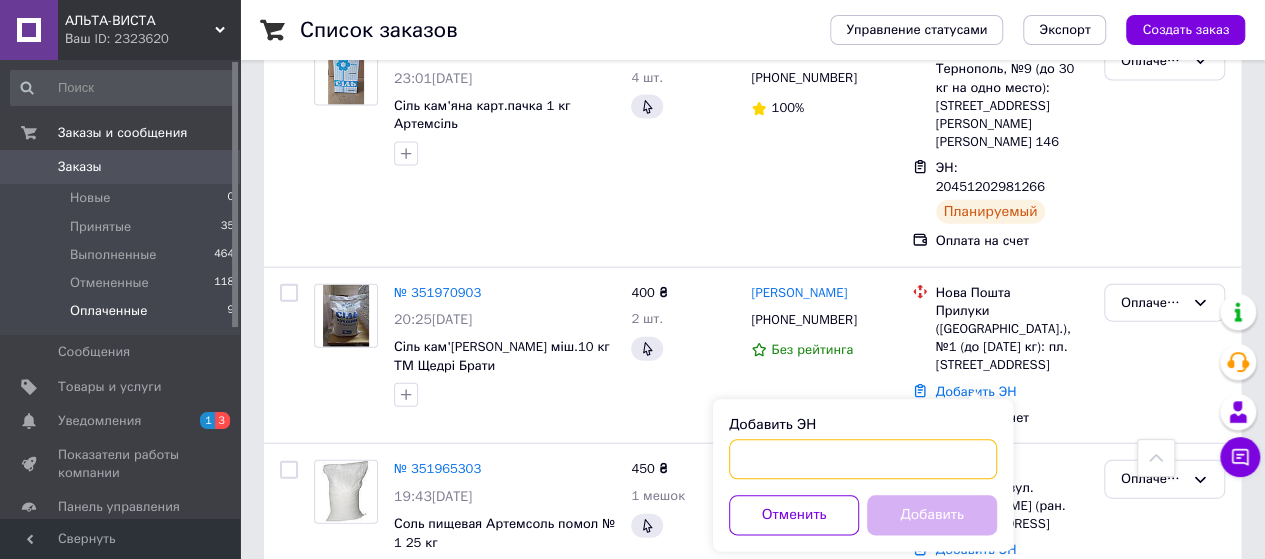 paste on "20451203085101" 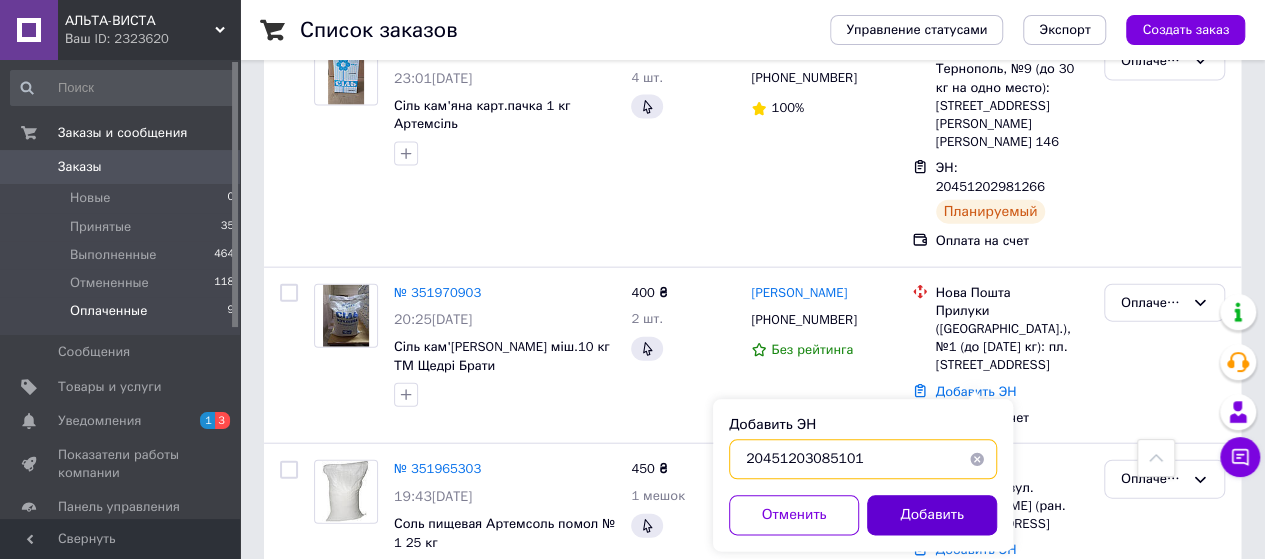 type on "20451203085101" 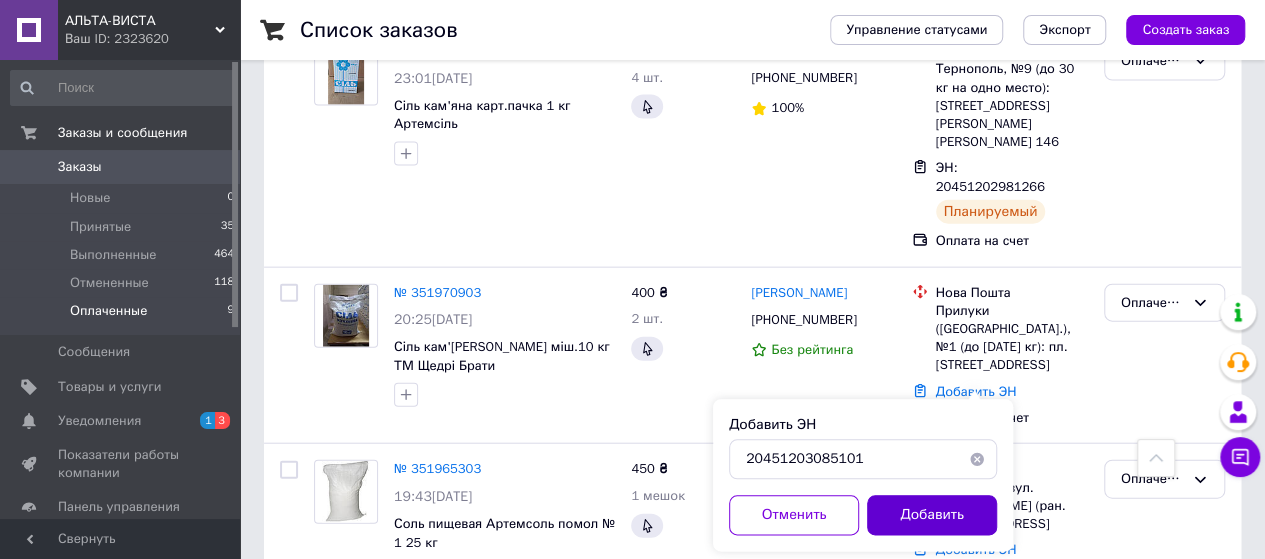 click on "Добавить" at bounding box center (932, 516) 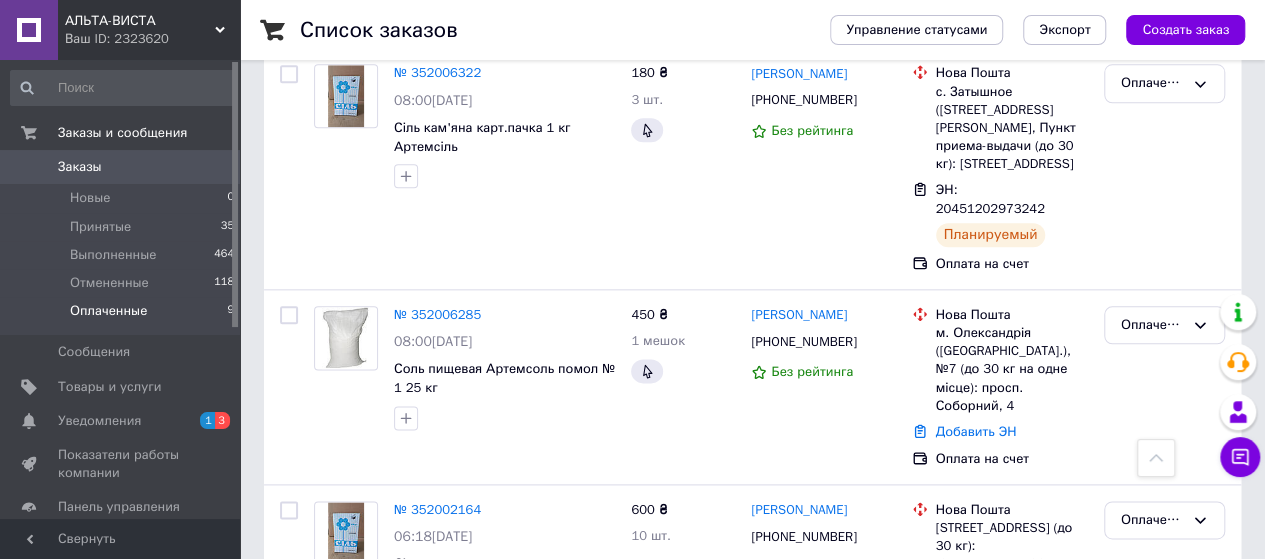scroll, scrollTop: 977, scrollLeft: 0, axis: vertical 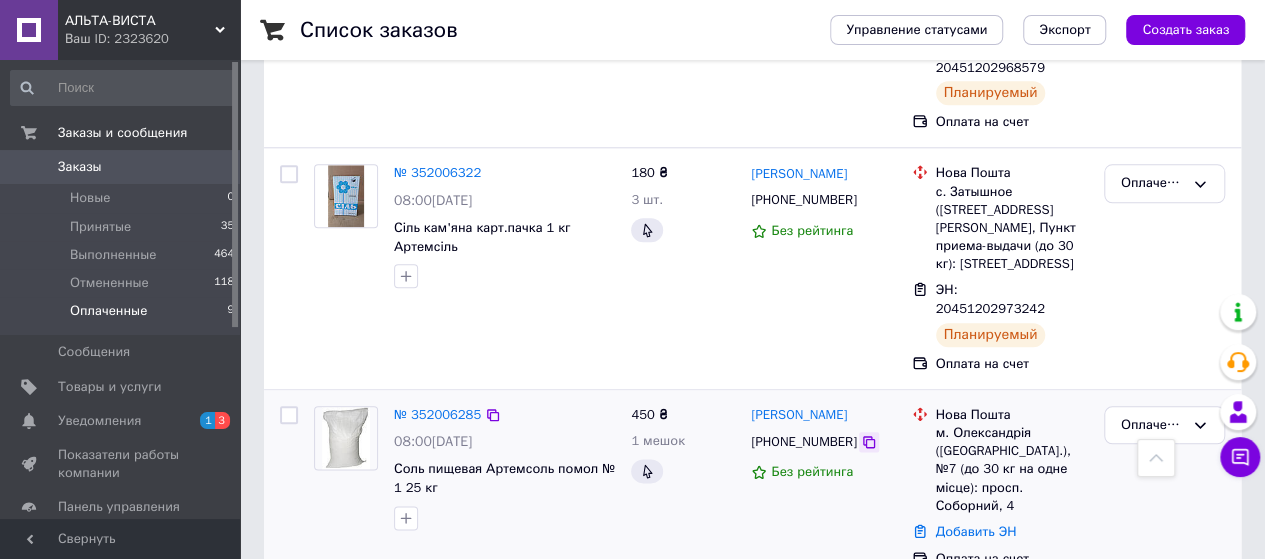 click 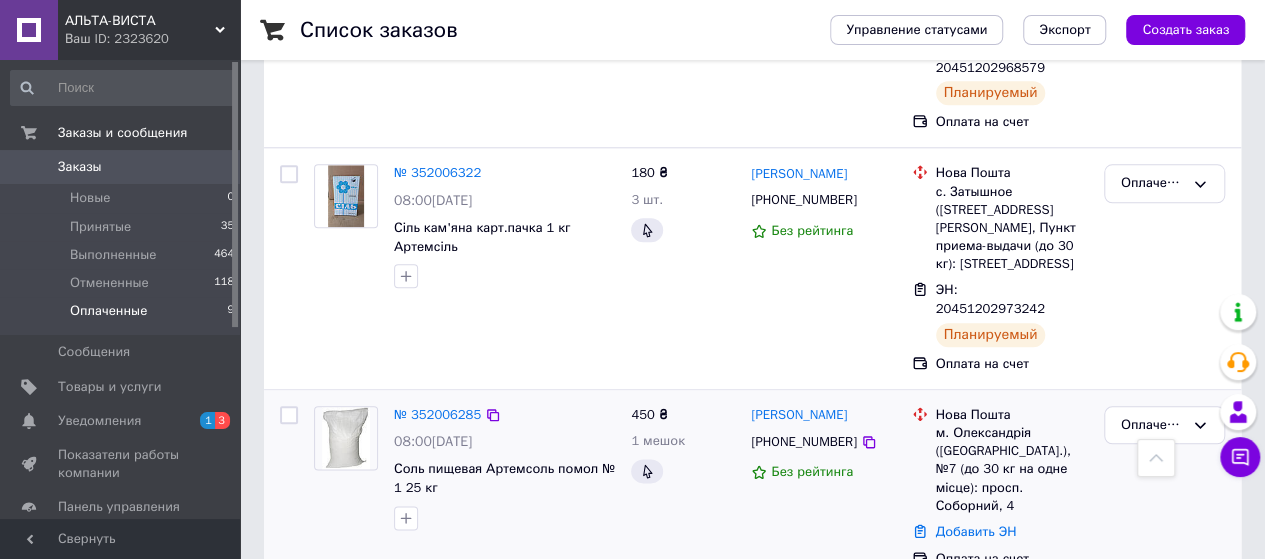 click on "Добавить ЭН" at bounding box center (1012, 532) 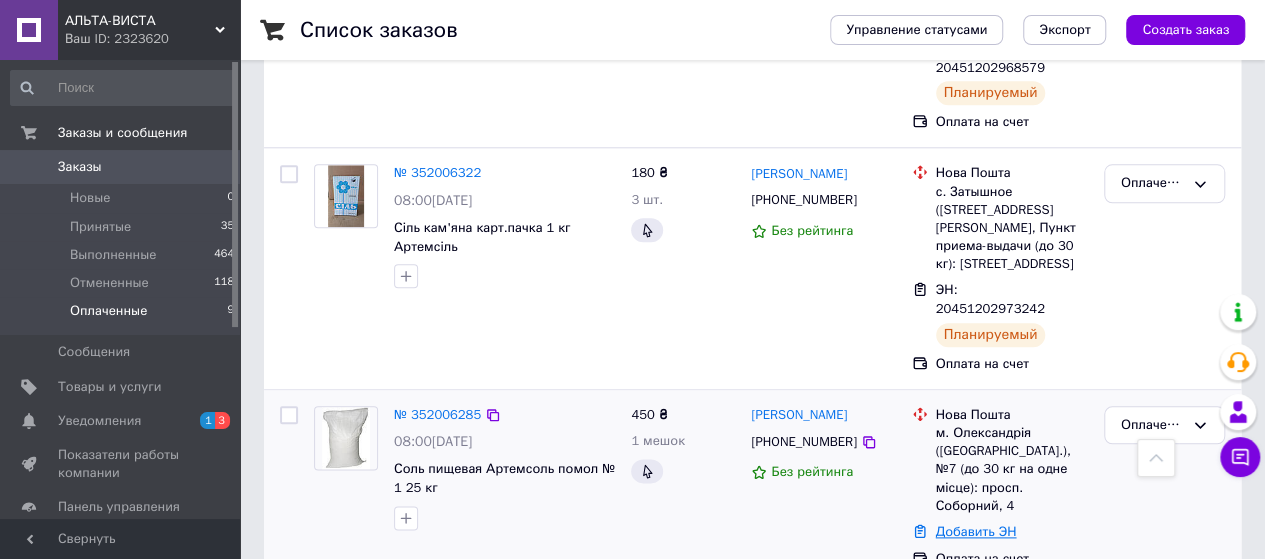 click on "Добавить ЭН" at bounding box center (976, 531) 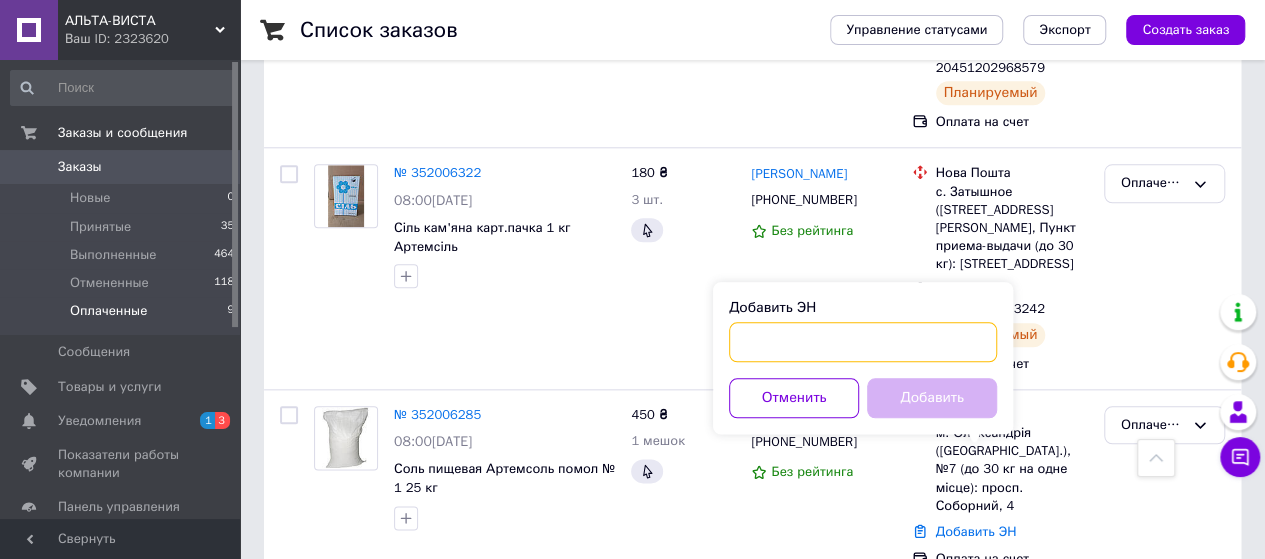 paste on "20451203090974" 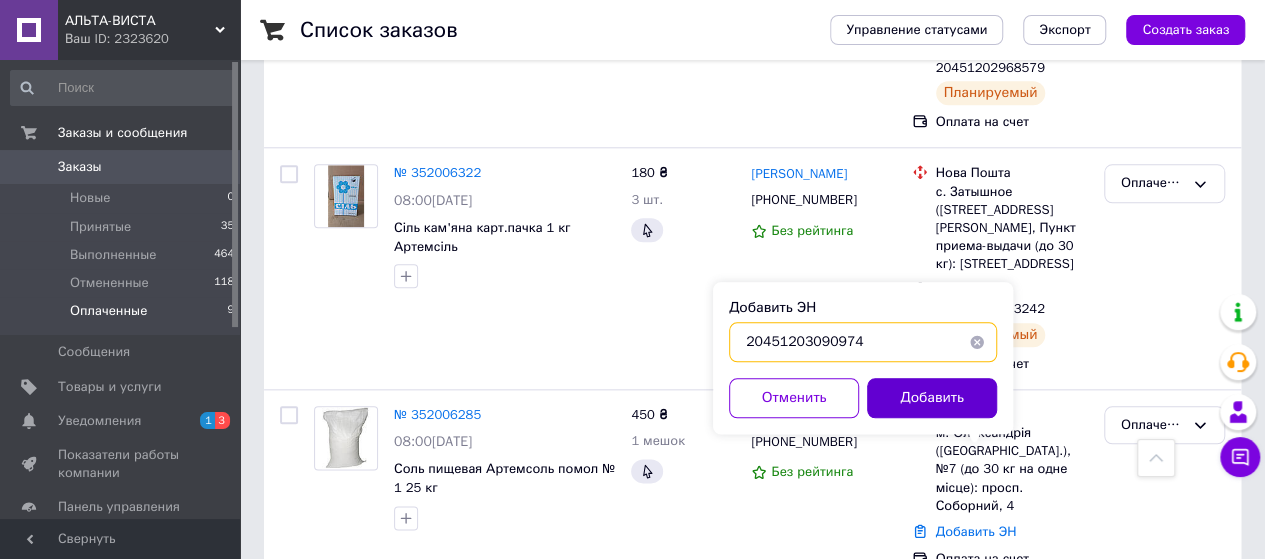 type on "20451203090974" 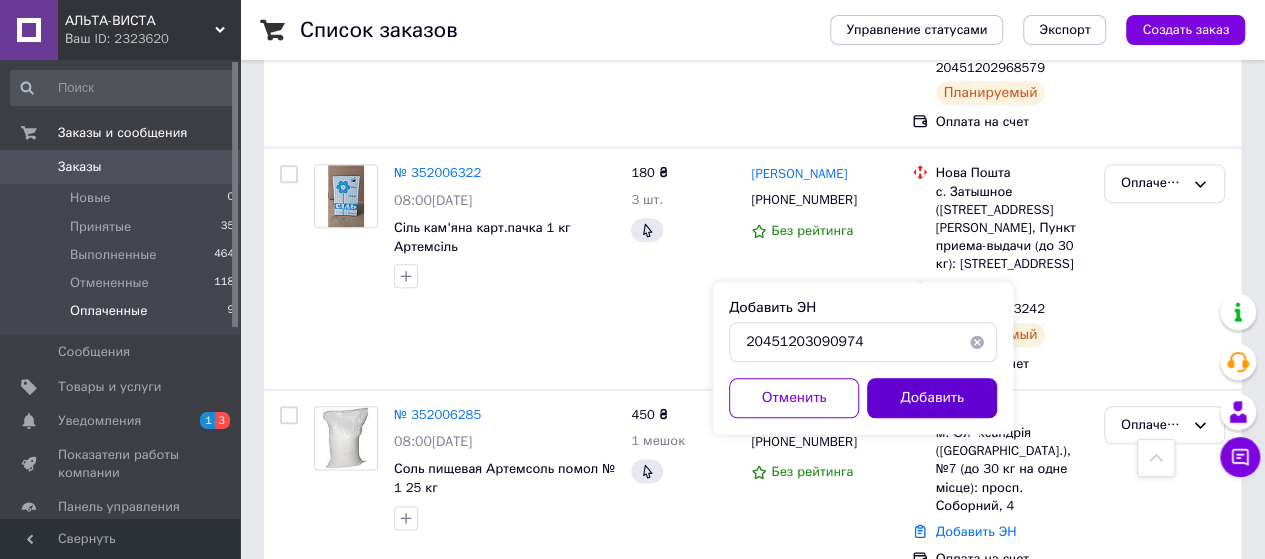 click on "Добавить" at bounding box center [932, 398] 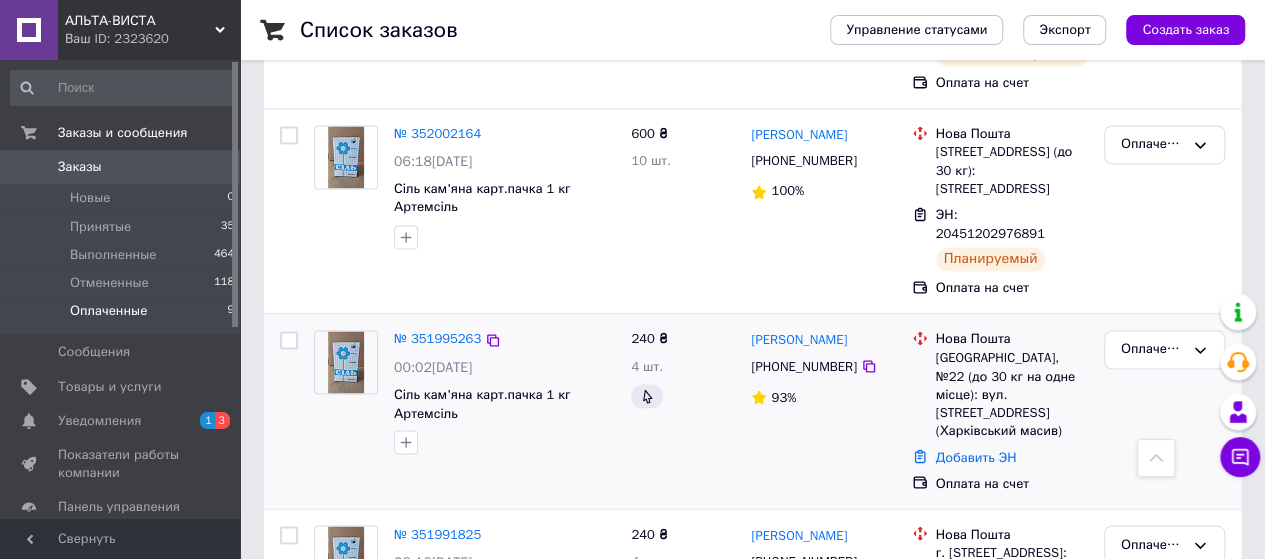 scroll, scrollTop: 1500, scrollLeft: 0, axis: vertical 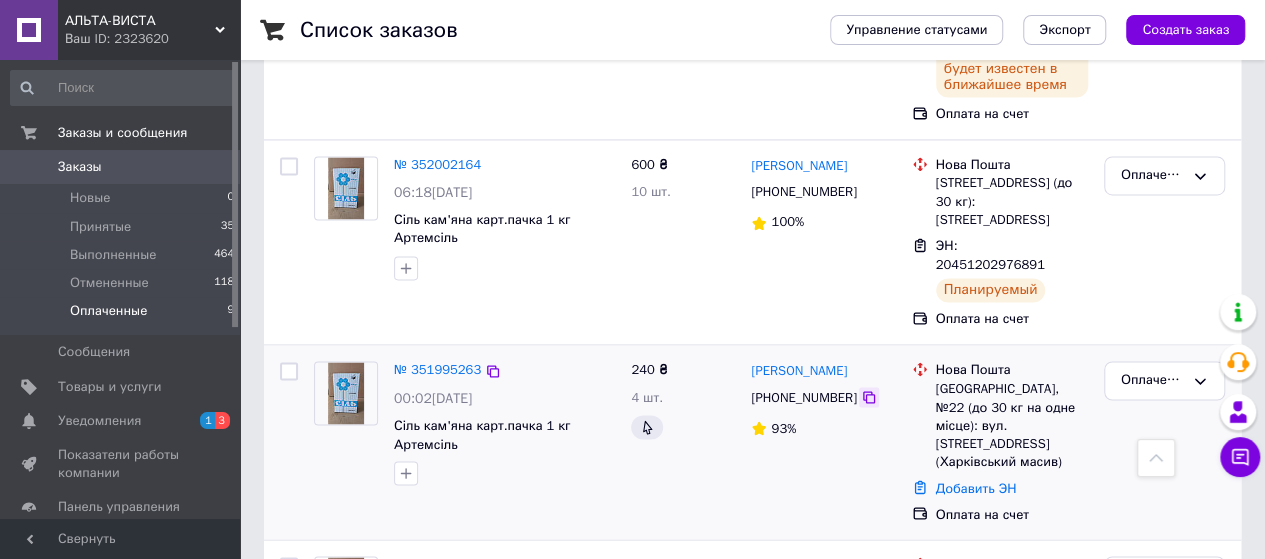 click 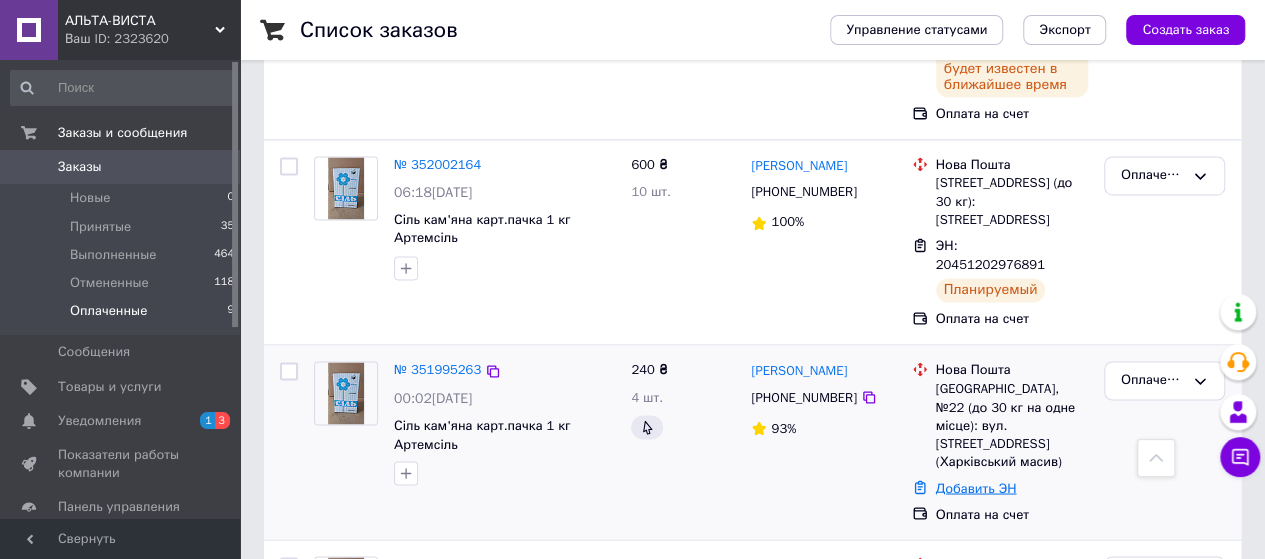 click on "Добавить ЭН" at bounding box center [976, 487] 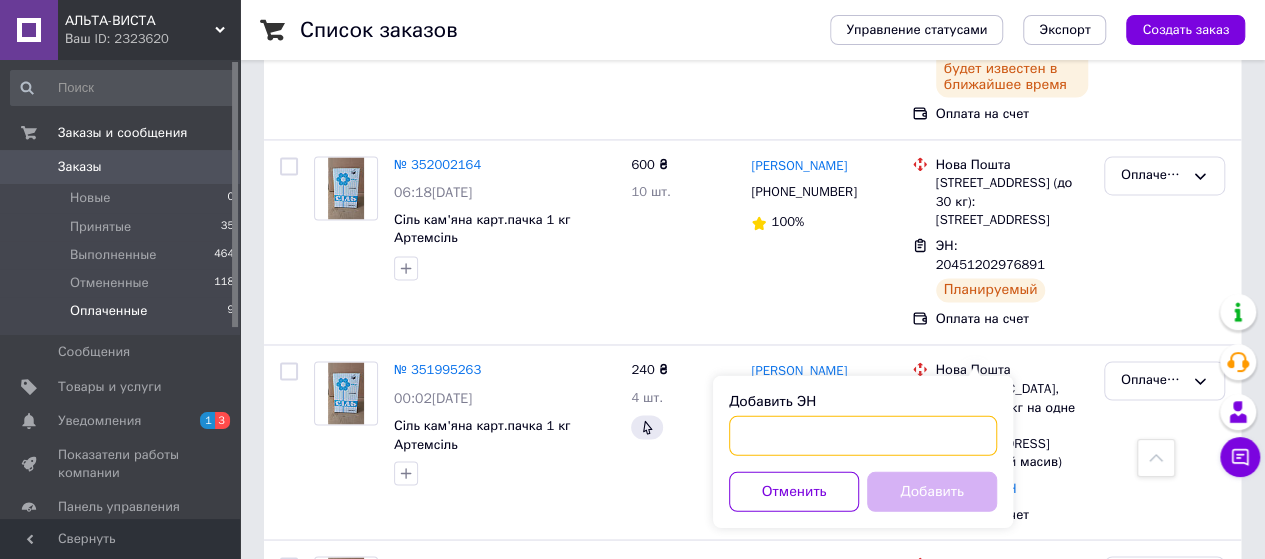 paste on "20451203097077" 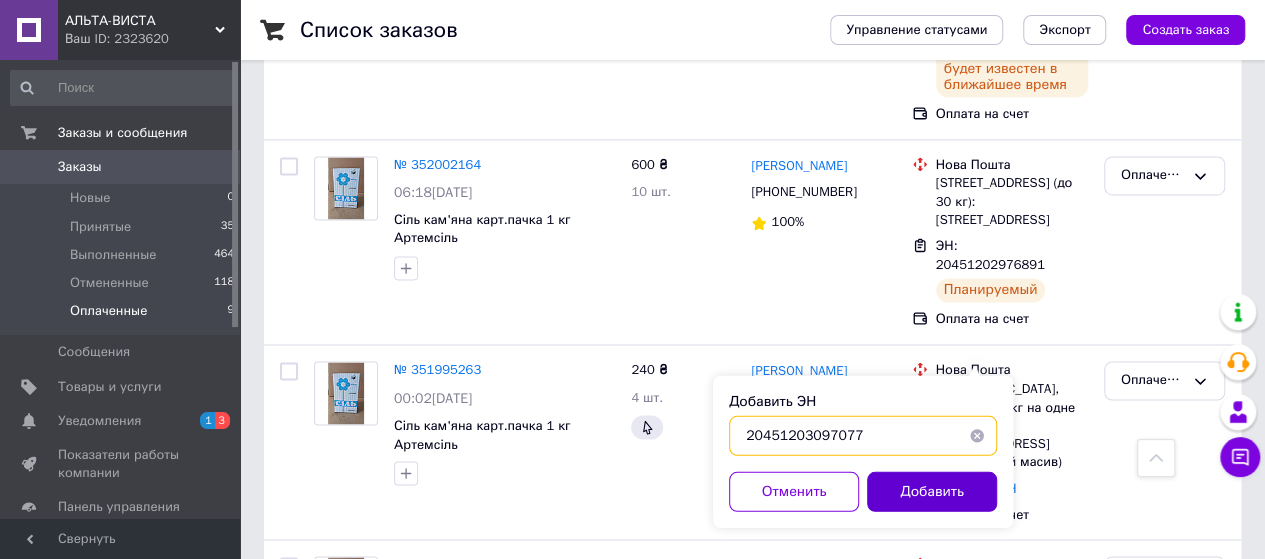 type on "20451203097077" 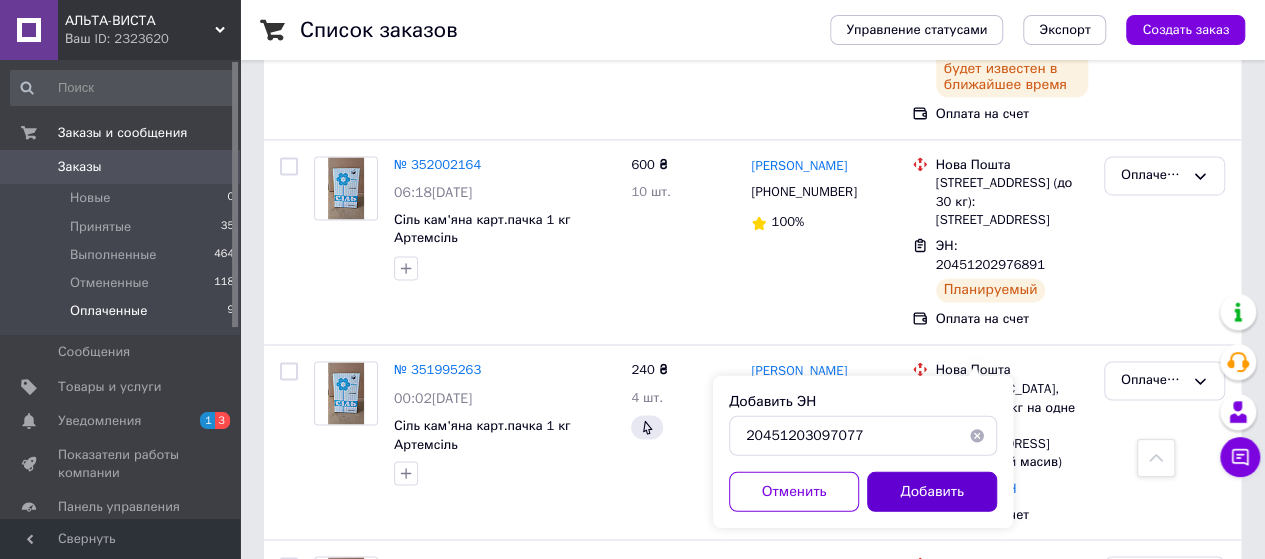 click on "Добавить" at bounding box center [932, 491] 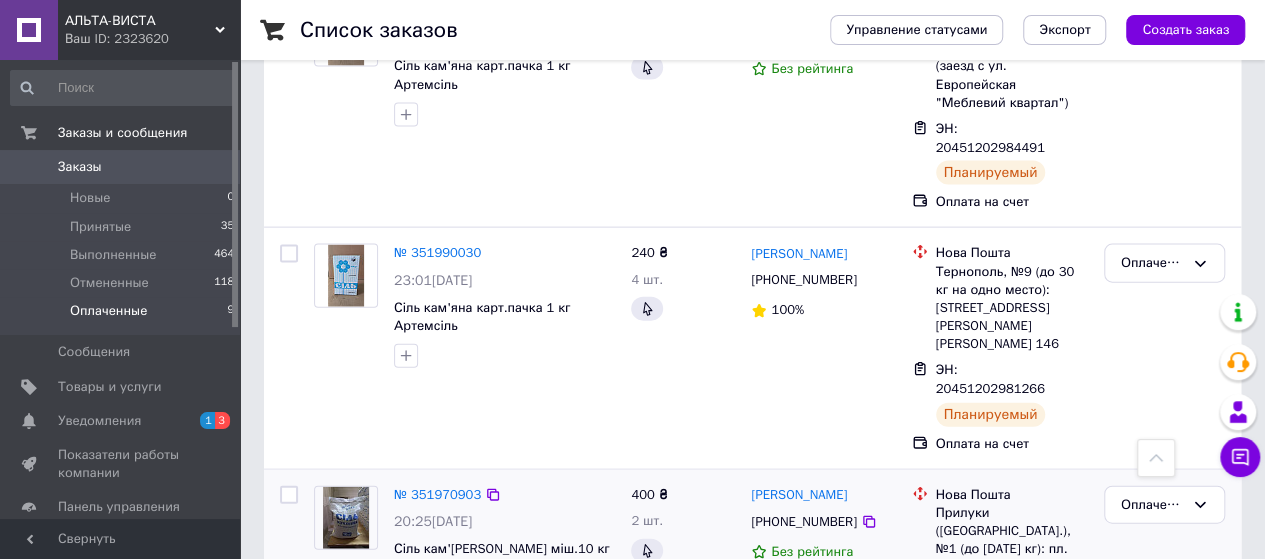 scroll, scrollTop: 2200, scrollLeft: 0, axis: vertical 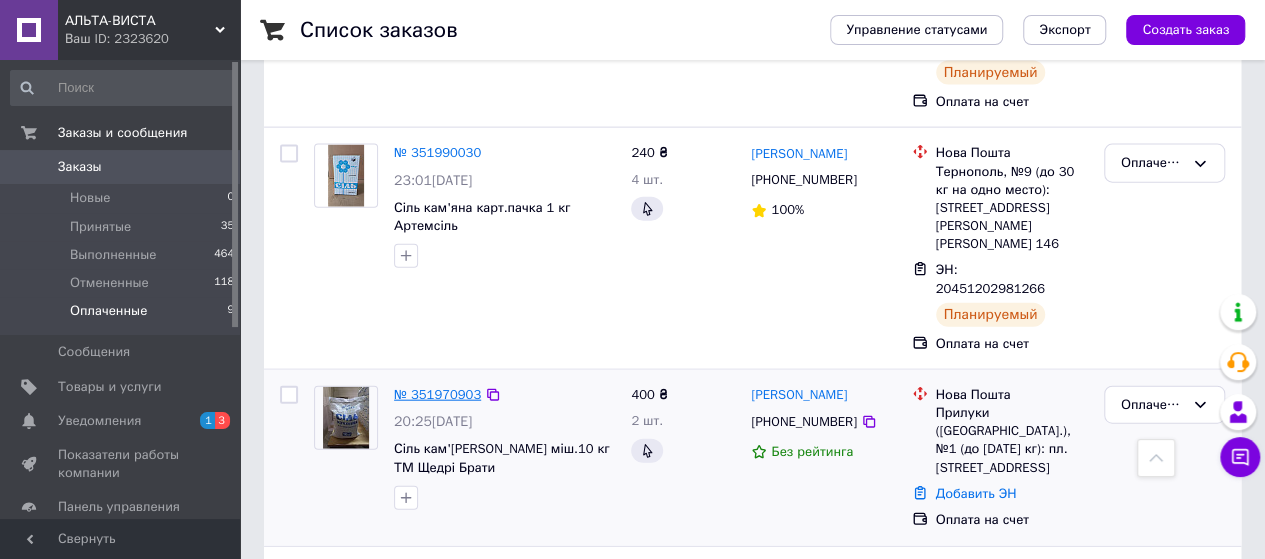 click on "№ 351970903" at bounding box center [437, 394] 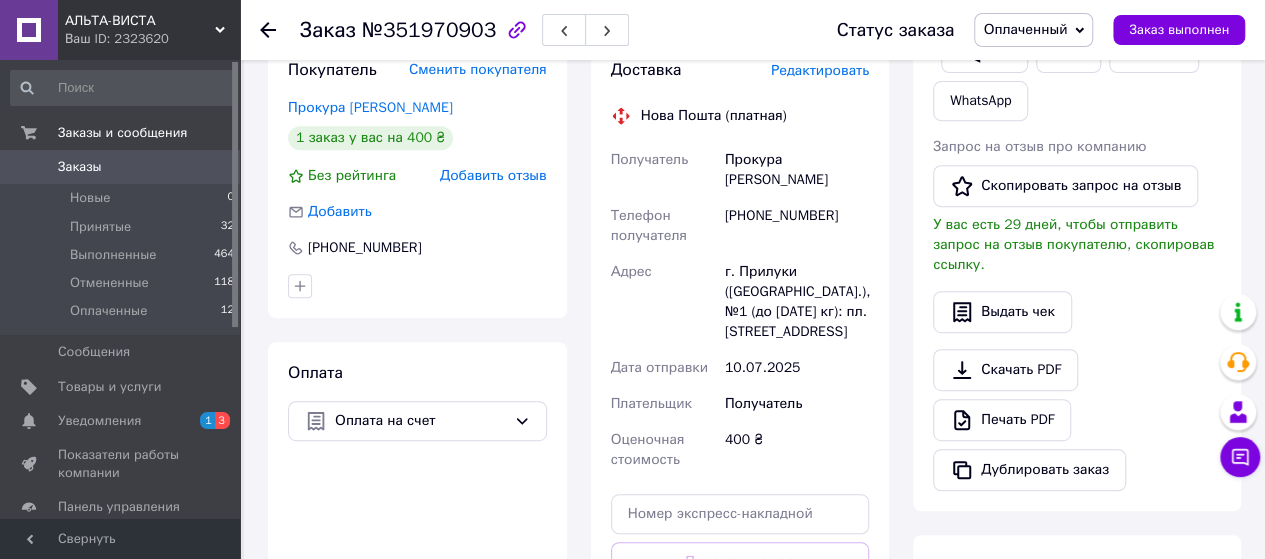 scroll, scrollTop: 376, scrollLeft: 0, axis: vertical 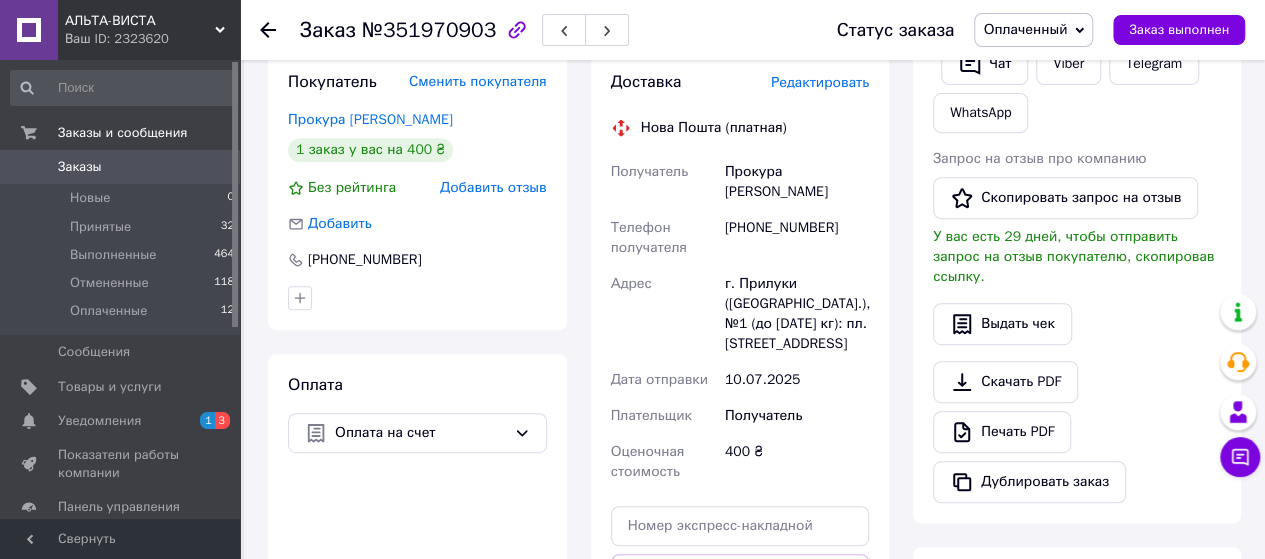 click 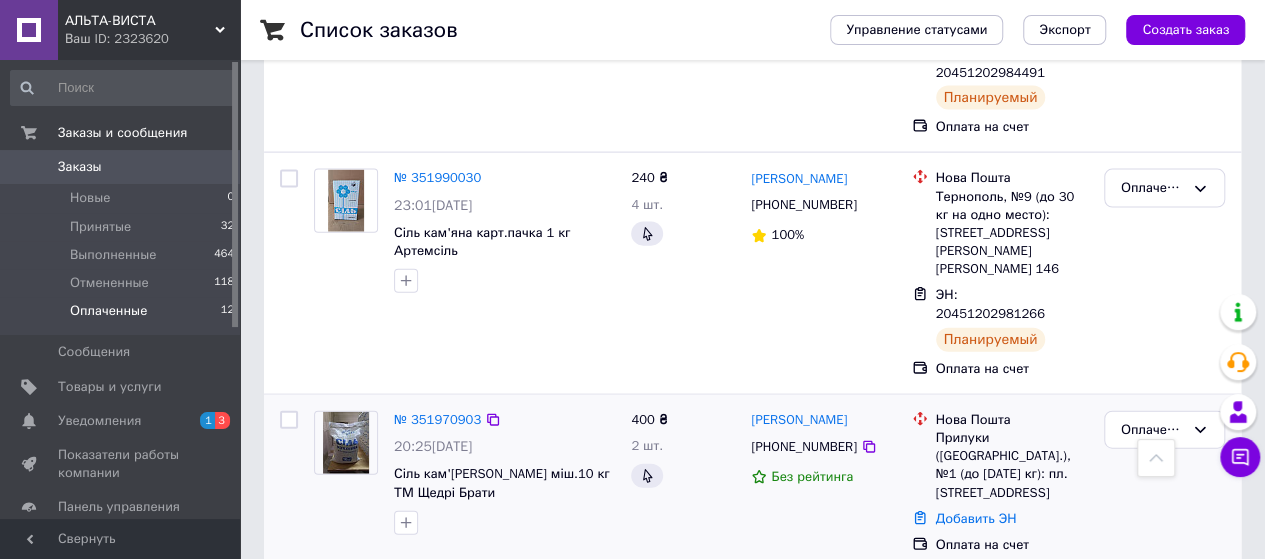 scroll, scrollTop: 2100, scrollLeft: 0, axis: vertical 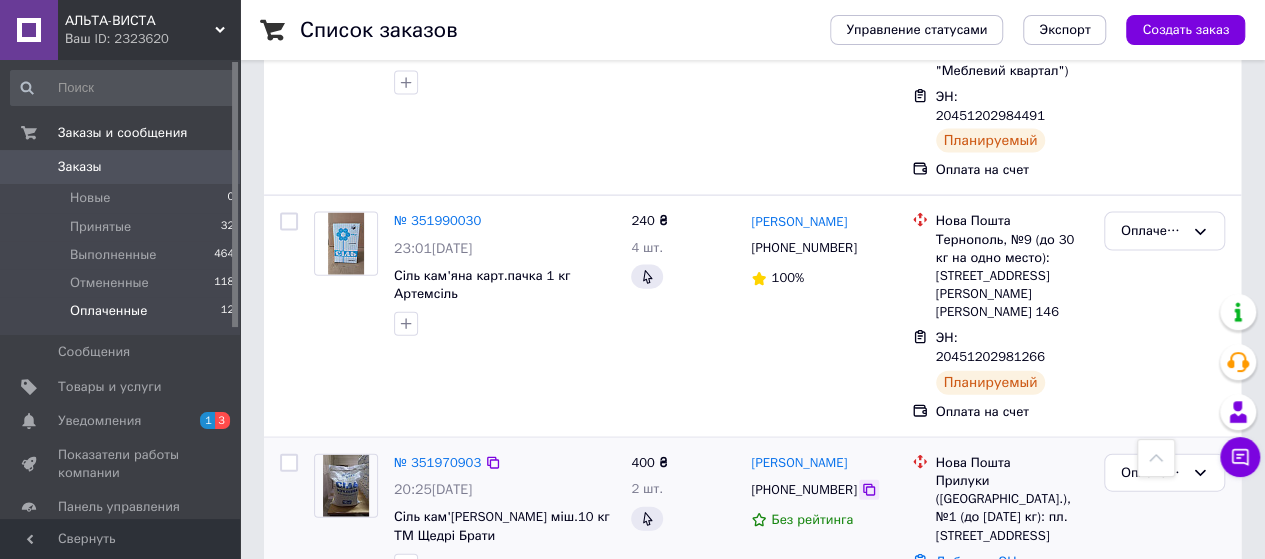 click 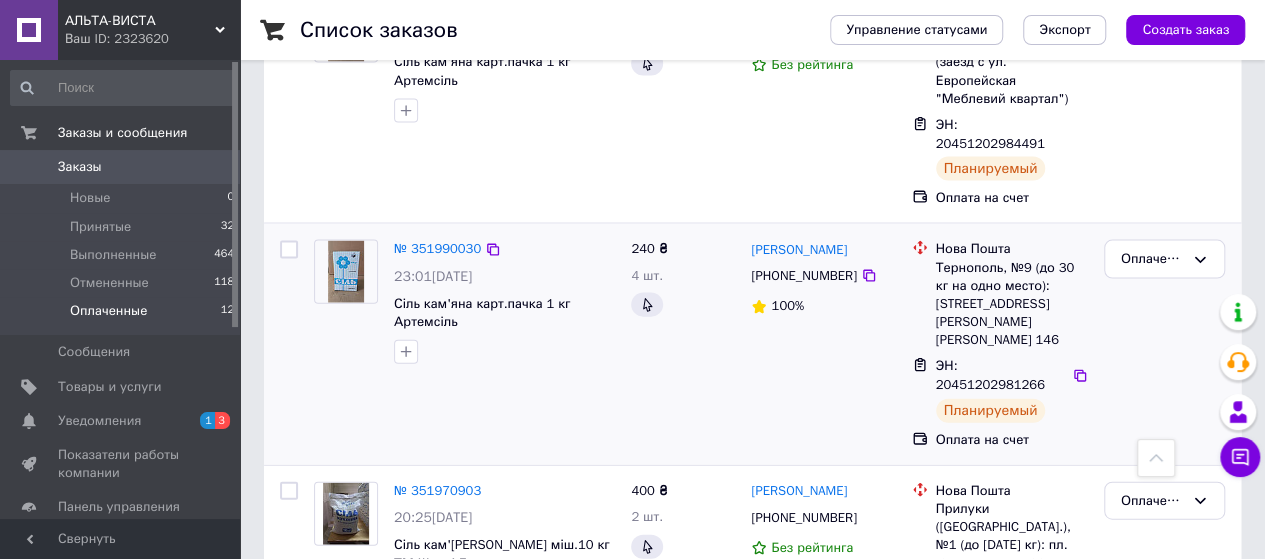 scroll, scrollTop: 2100, scrollLeft: 0, axis: vertical 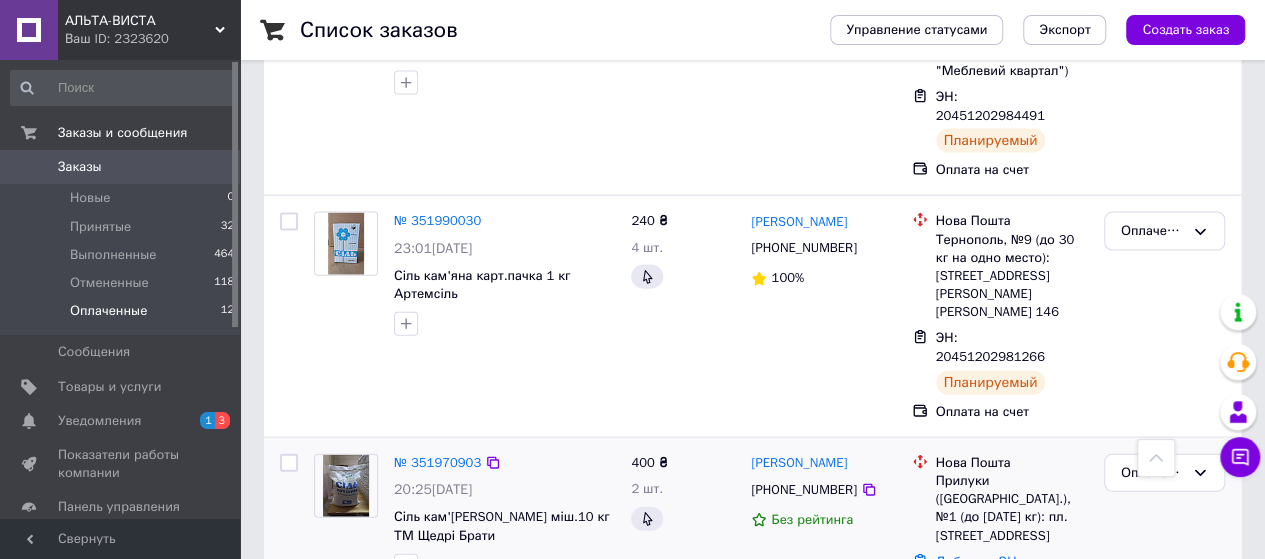 click on "Добавить ЭН" at bounding box center (1012, 562) 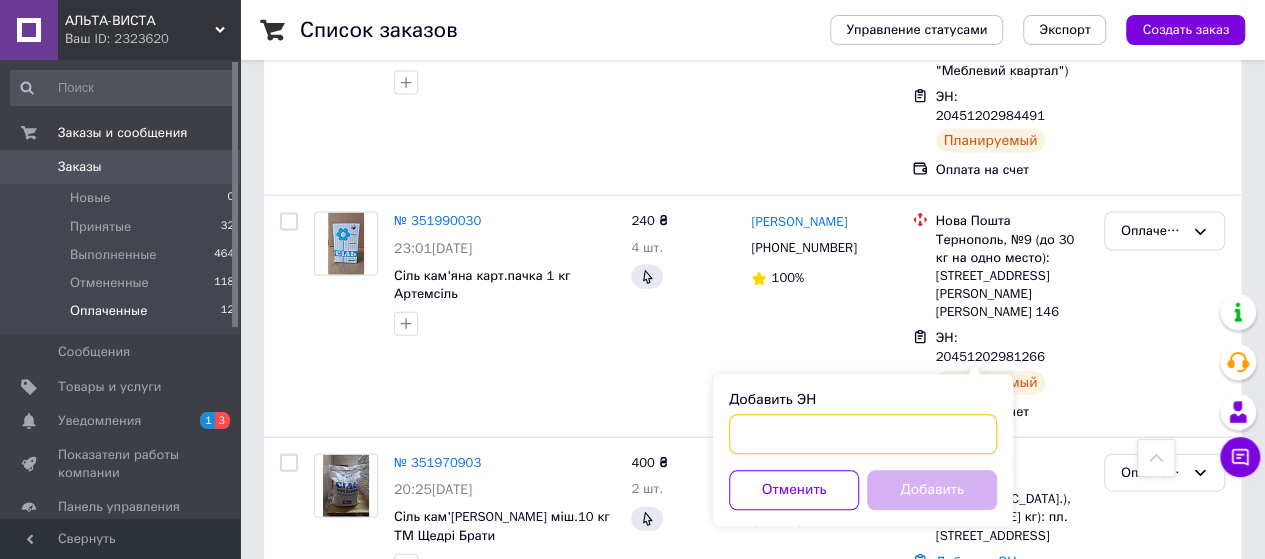 paste on "20451203122194" 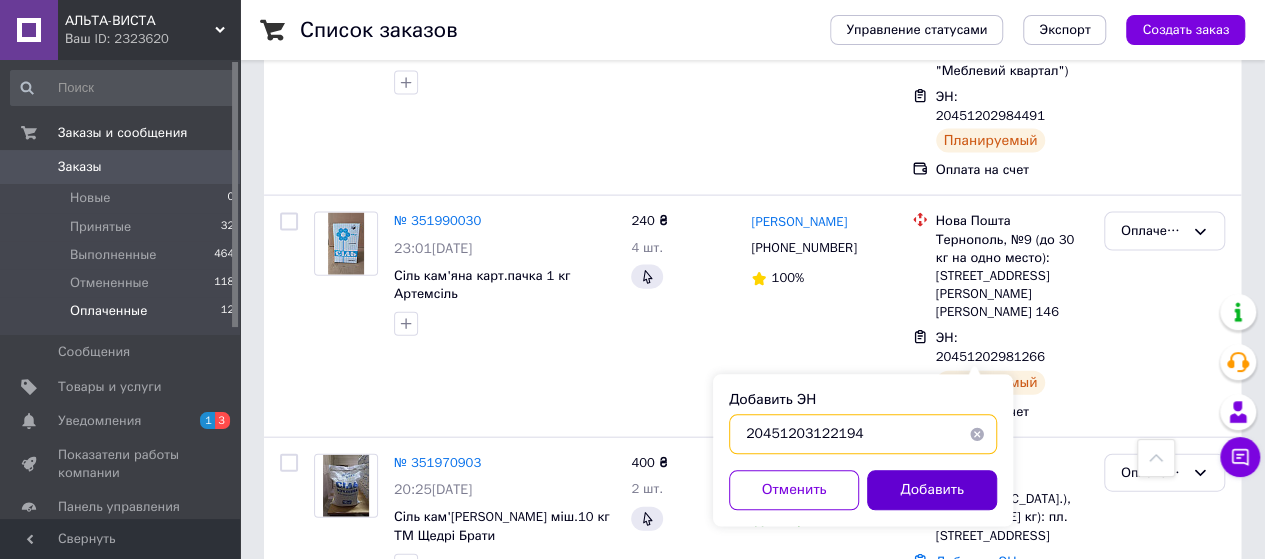 type on "20451203122194" 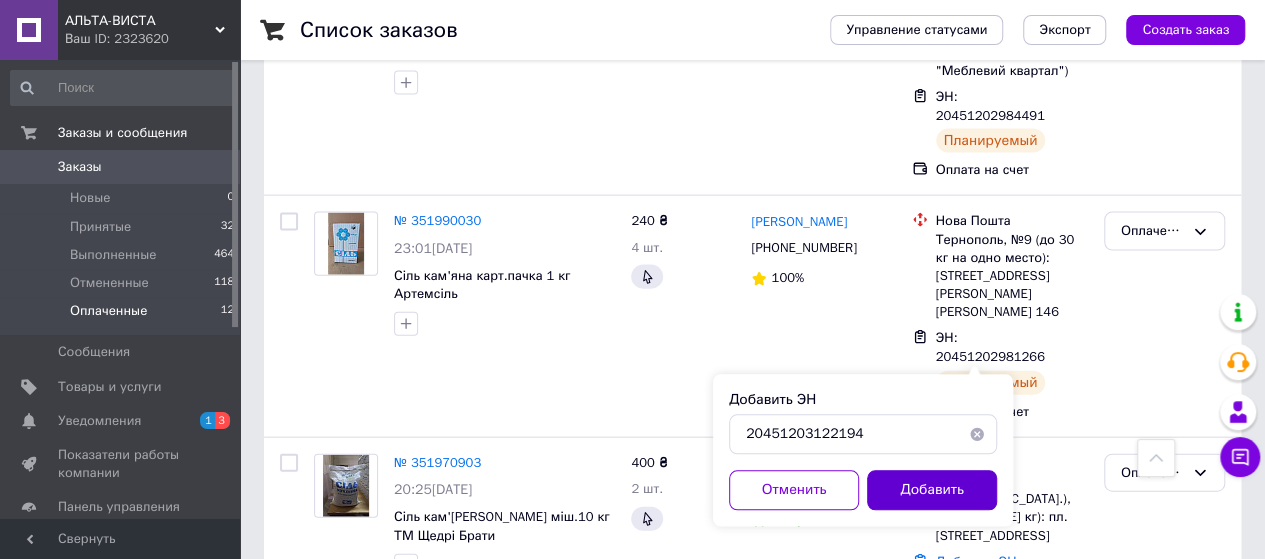 click on "Добавить" at bounding box center [932, 491] 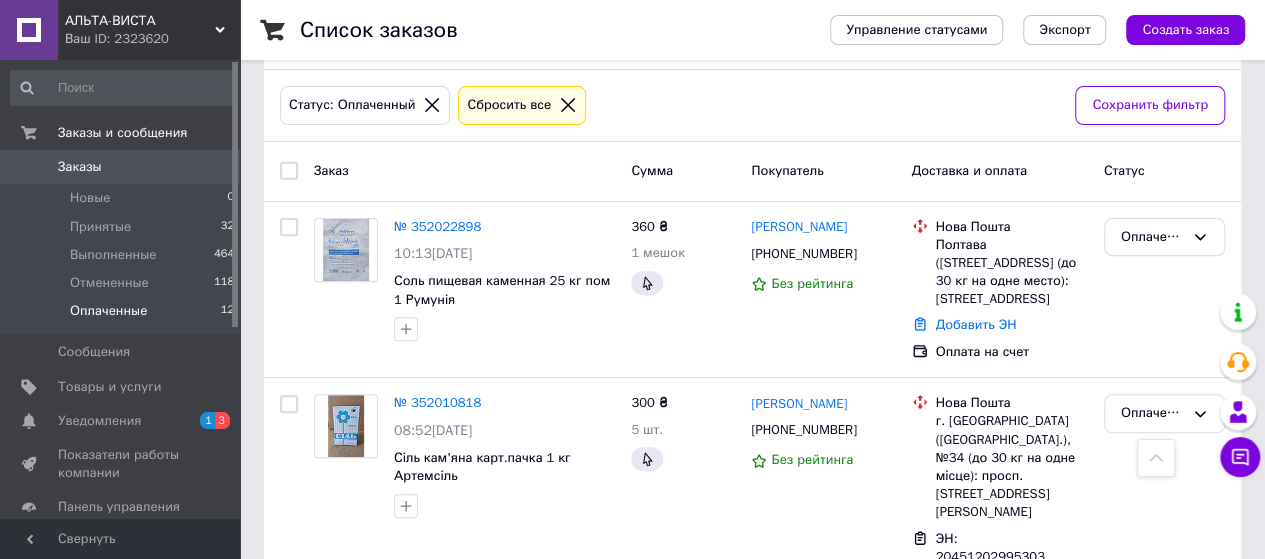 scroll, scrollTop: 0, scrollLeft: 0, axis: both 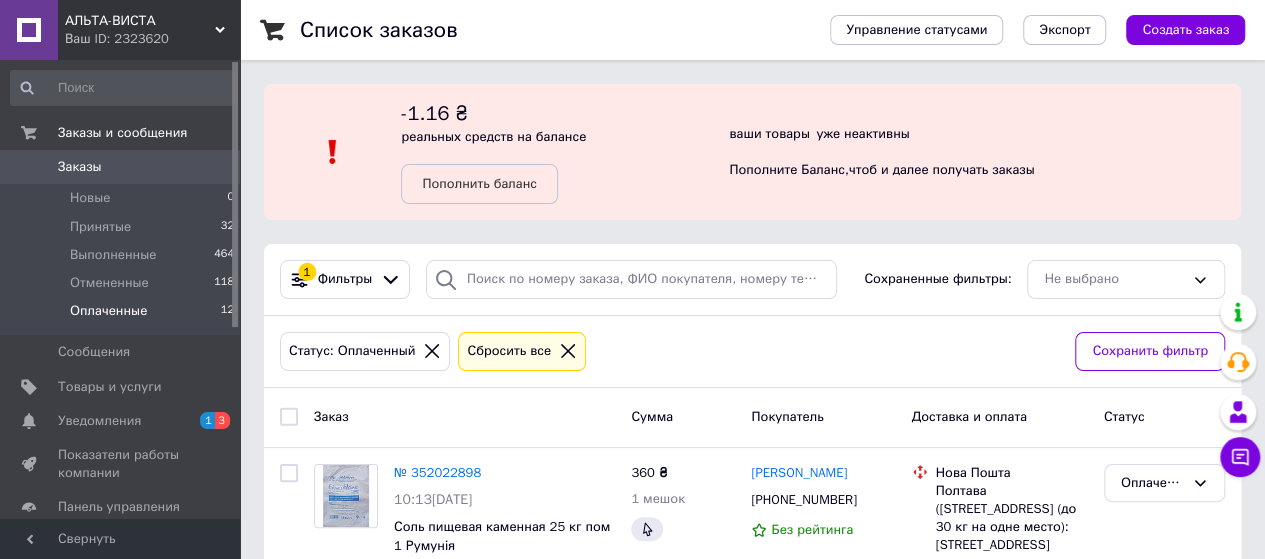 click 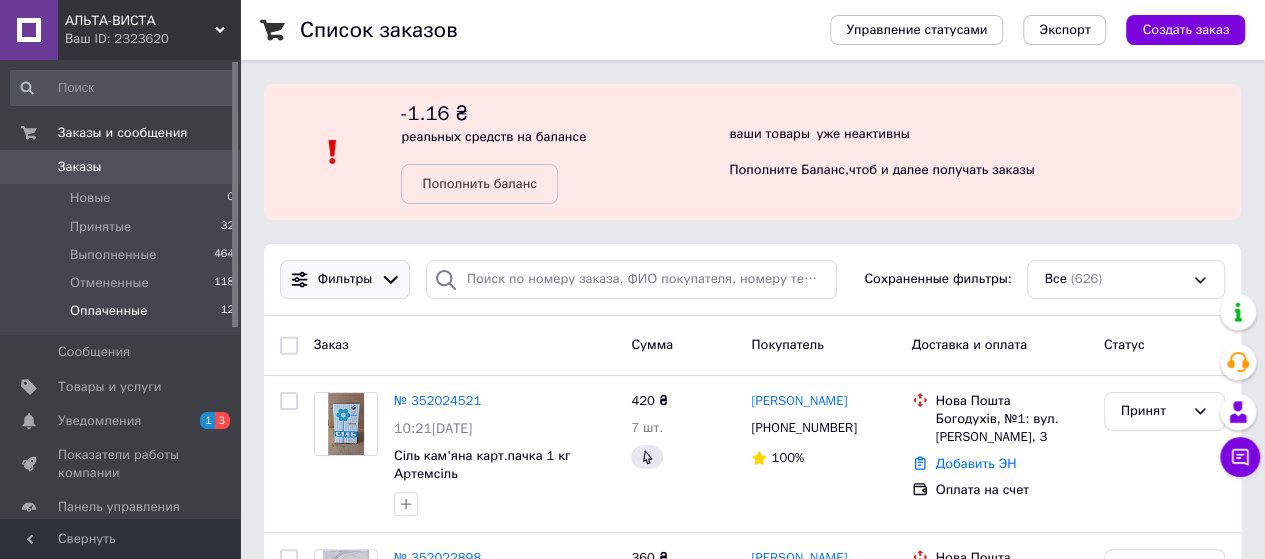 click 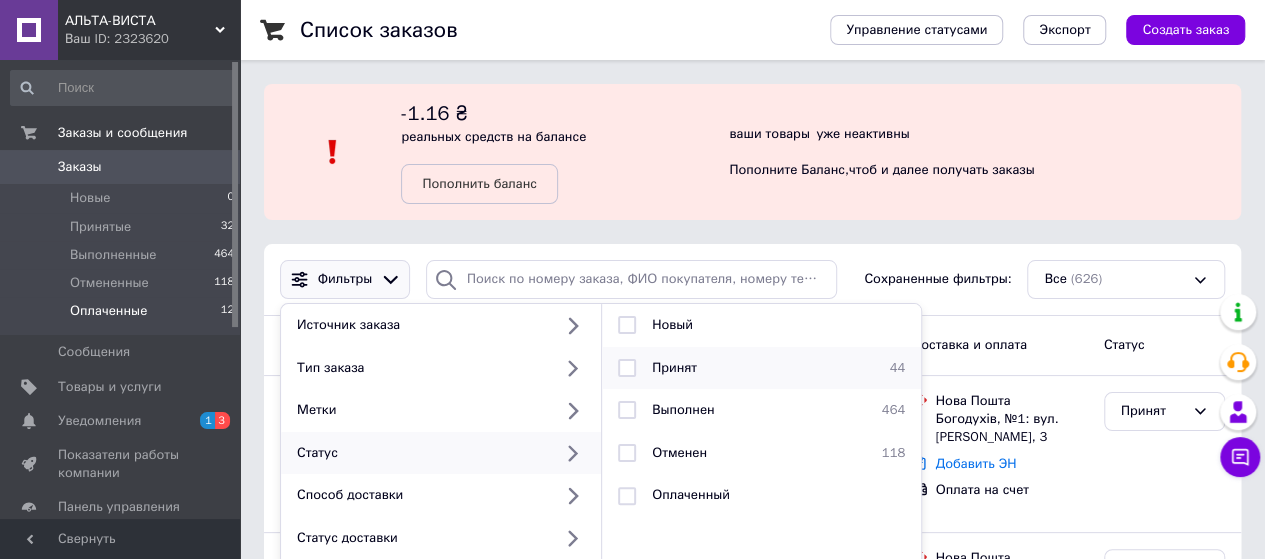 click at bounding box center [627, 368] 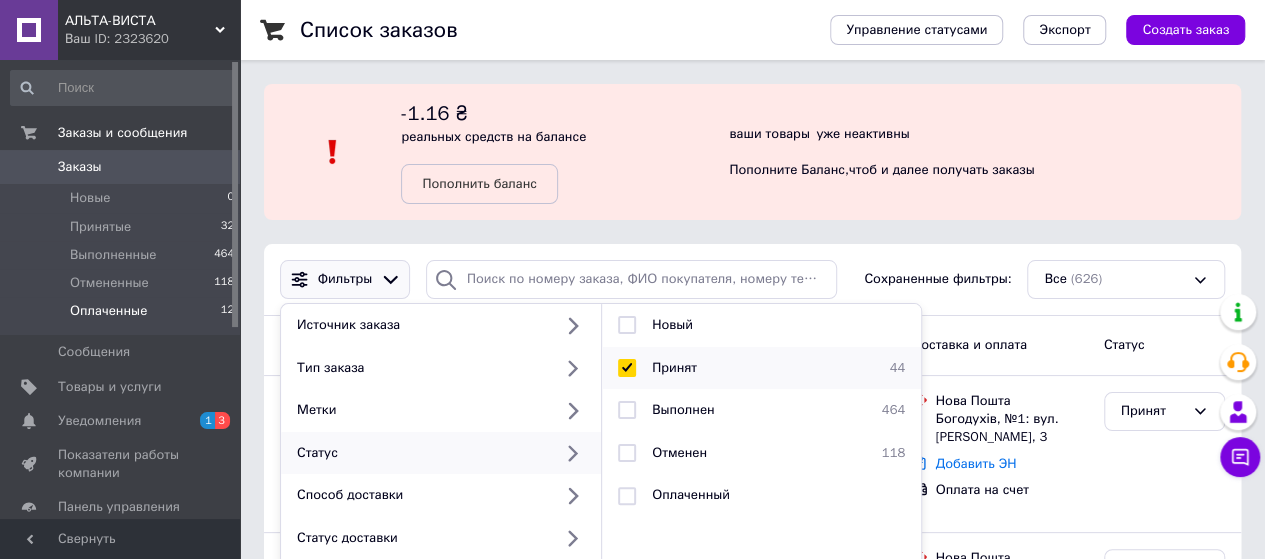 checkbox on "true" 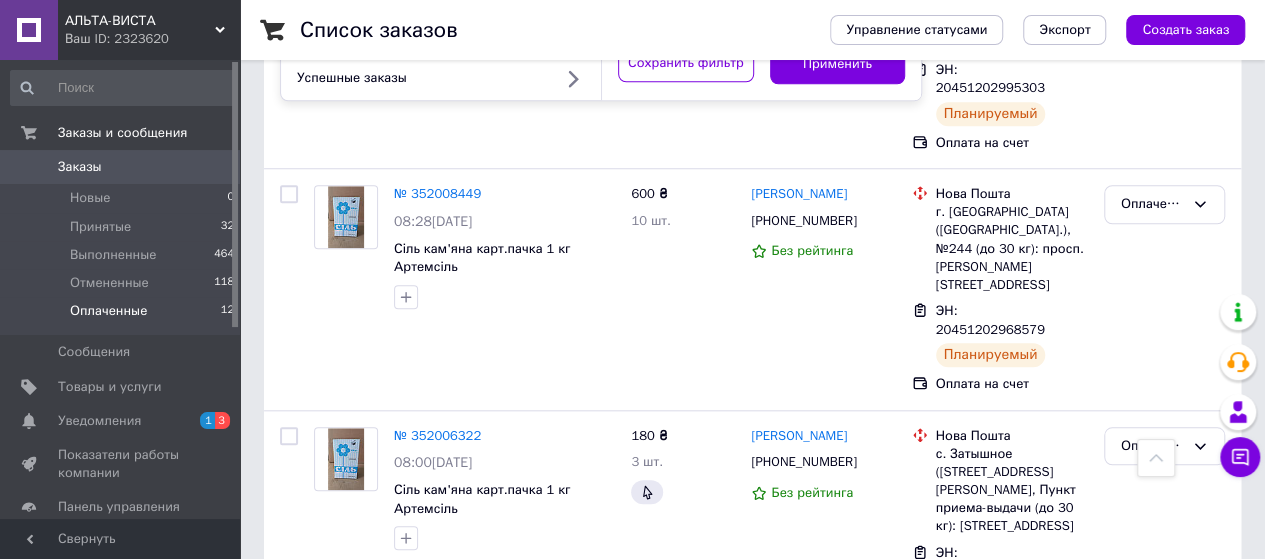scroll, scrollTop: 600, scrollLeft: 0, axis: vertical 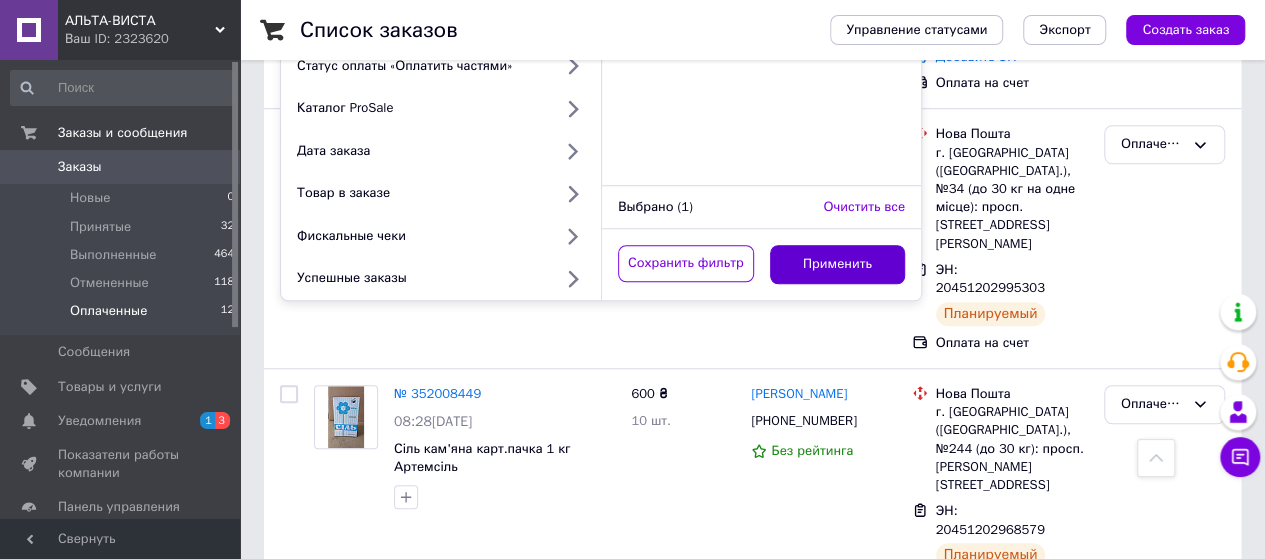 click on "Применить" at bounding box center [838, 264] 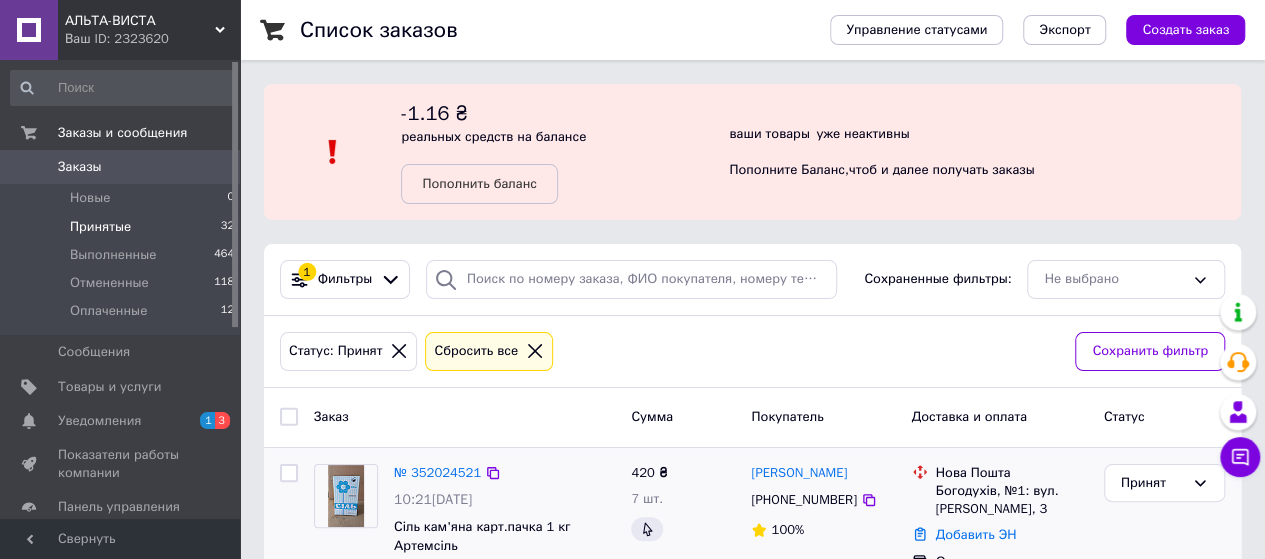 scroll, scrollTop: 100, scrollLeft: 0, axis: vertical 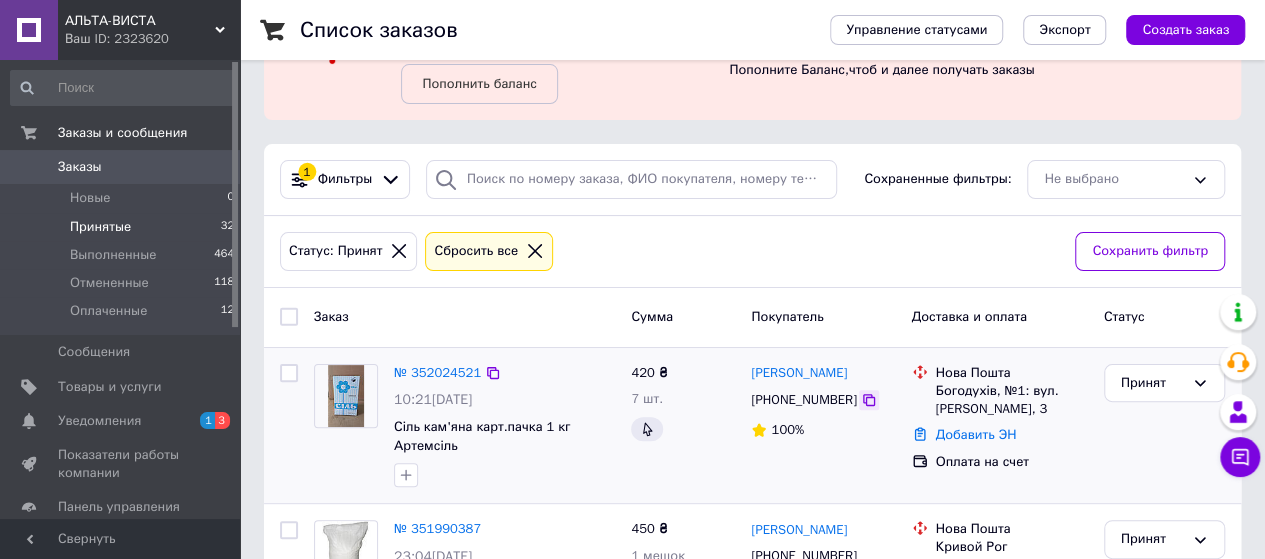 click 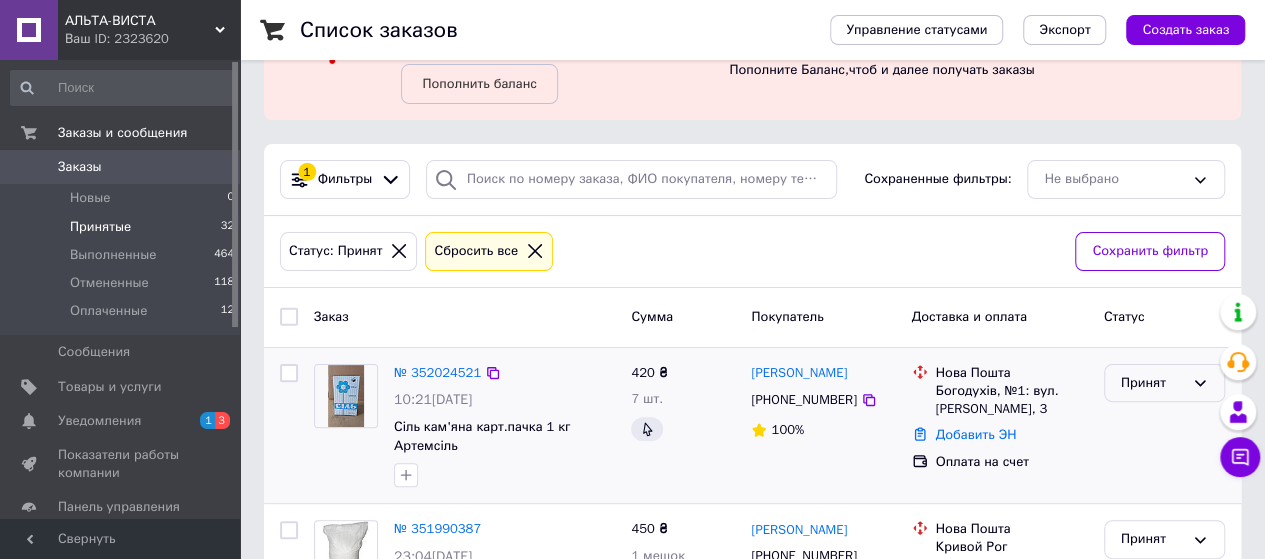 click 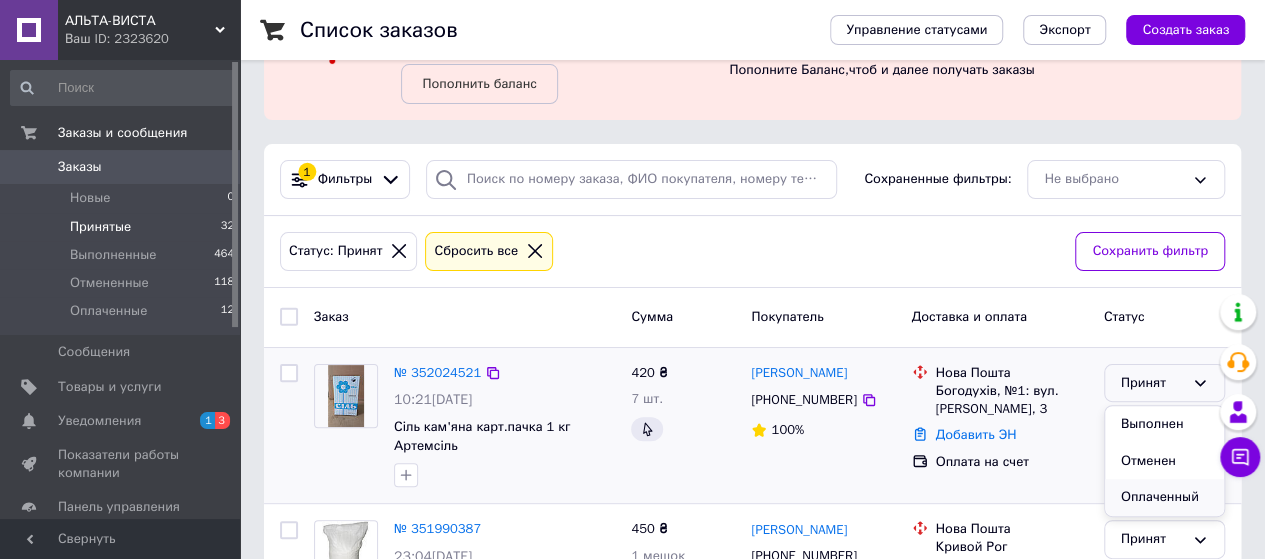 click on "Оплаченный" at bounding box center [1164, 497] 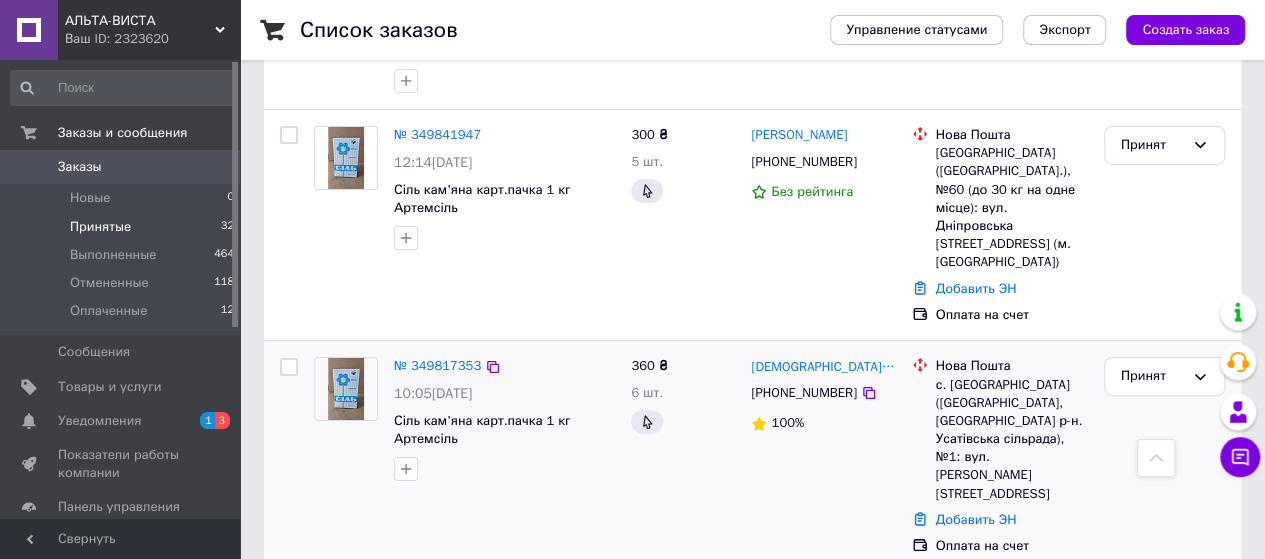 scroll, scrollTop: 3448, scrollLeft: 0, axis: vertical 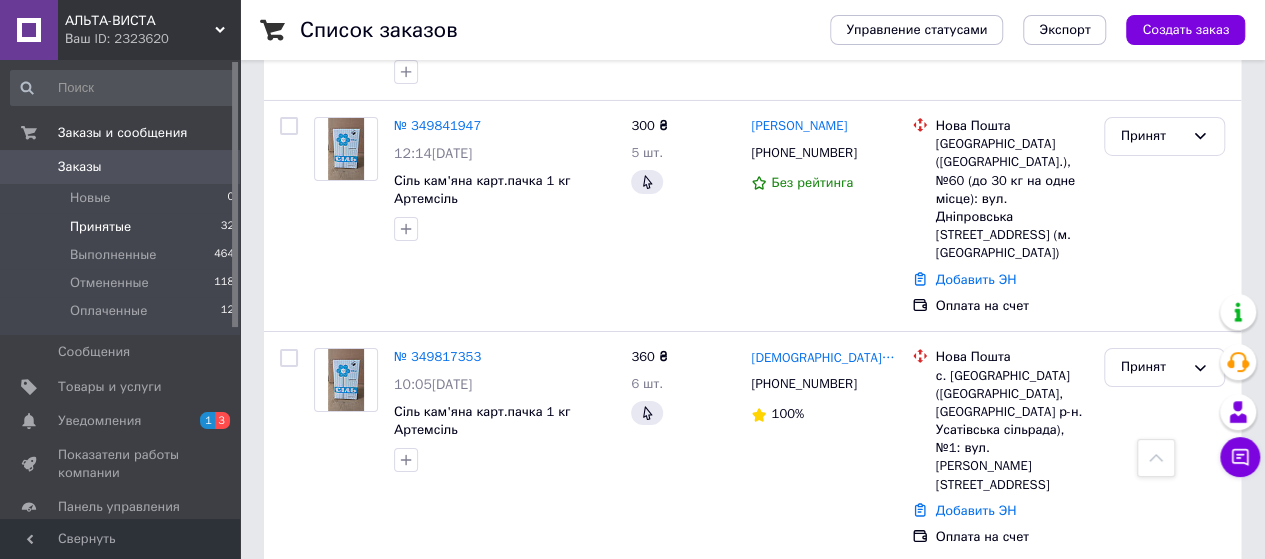 click on "2" at bounding box center [327, 802] 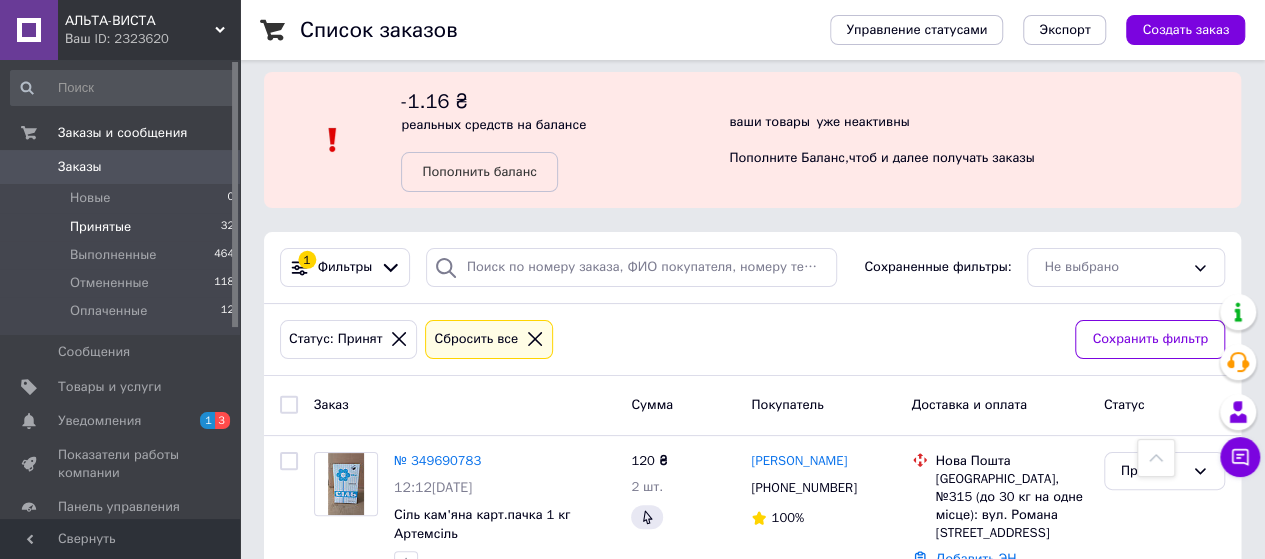 scroll, scrollTop: 0, scrollLeft: 0, axis: both 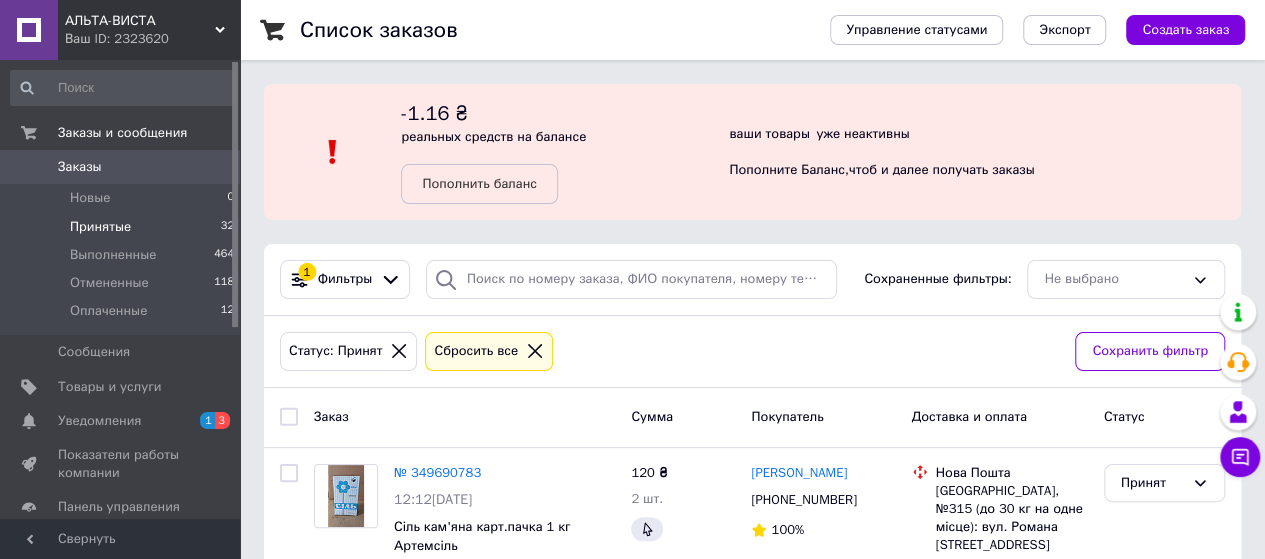 click 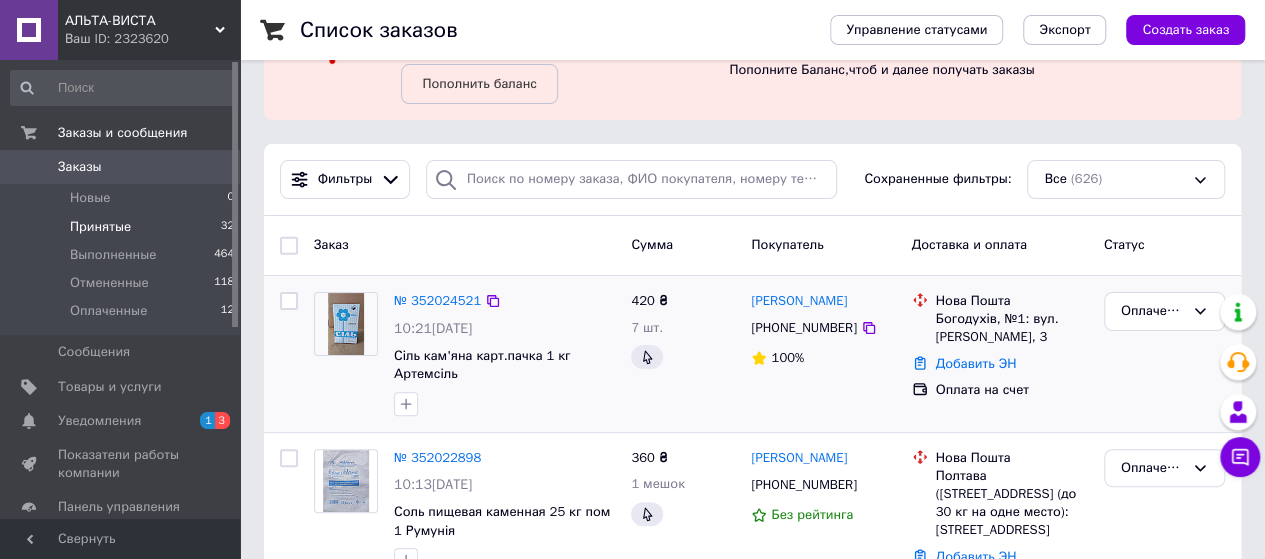 scroll, scrollTop: 200, scrollLeft: 0, axis: vertical 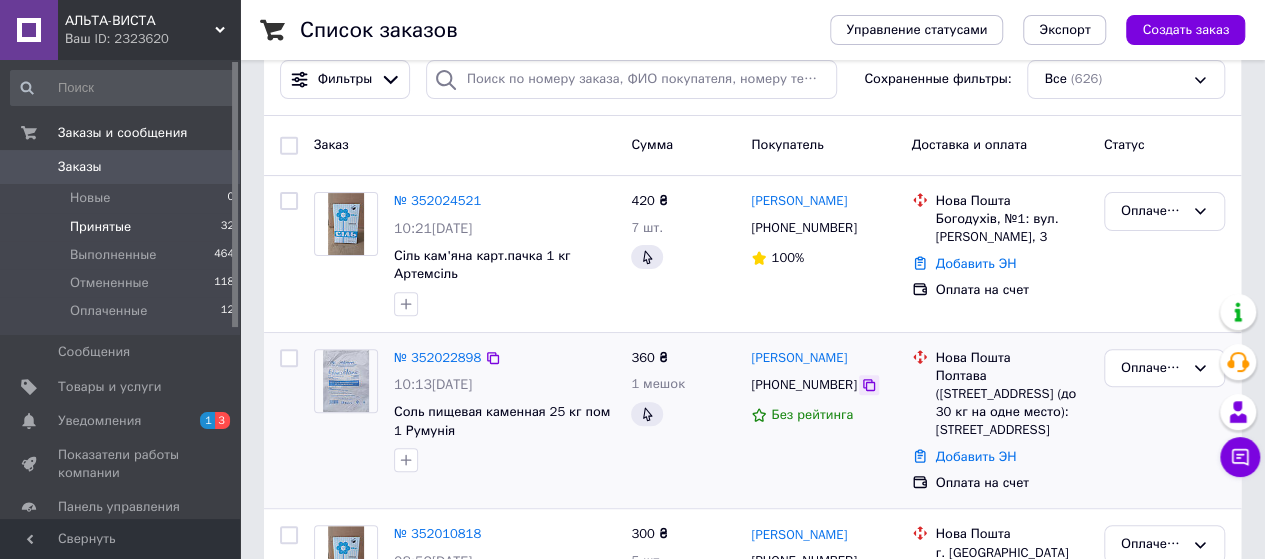 click 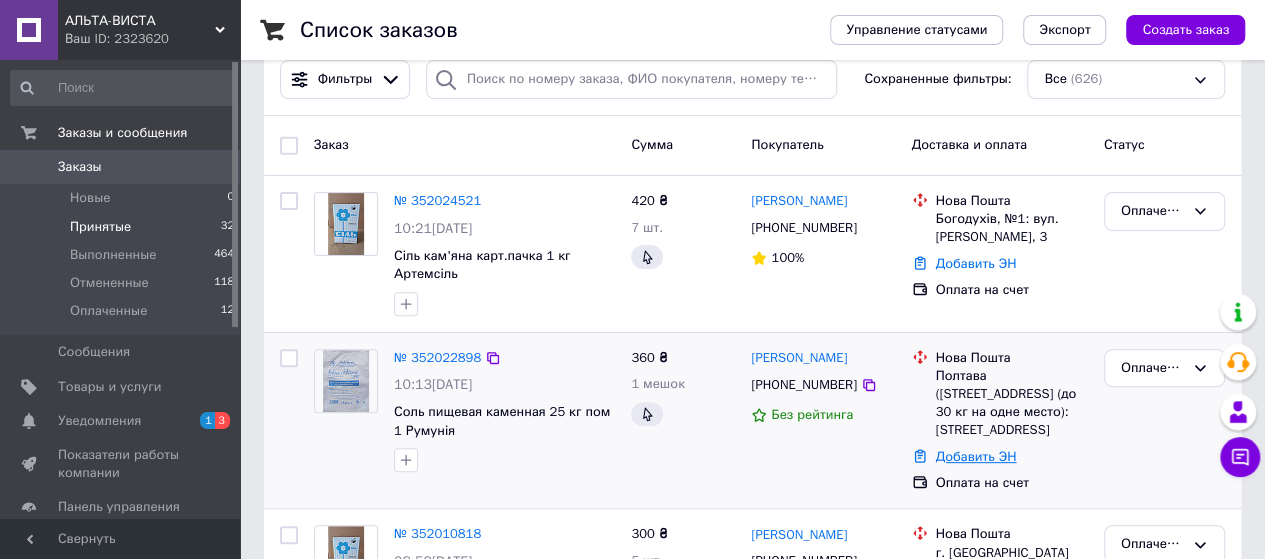 click on "Добавить ЭН" at bounding box center (976, 456) 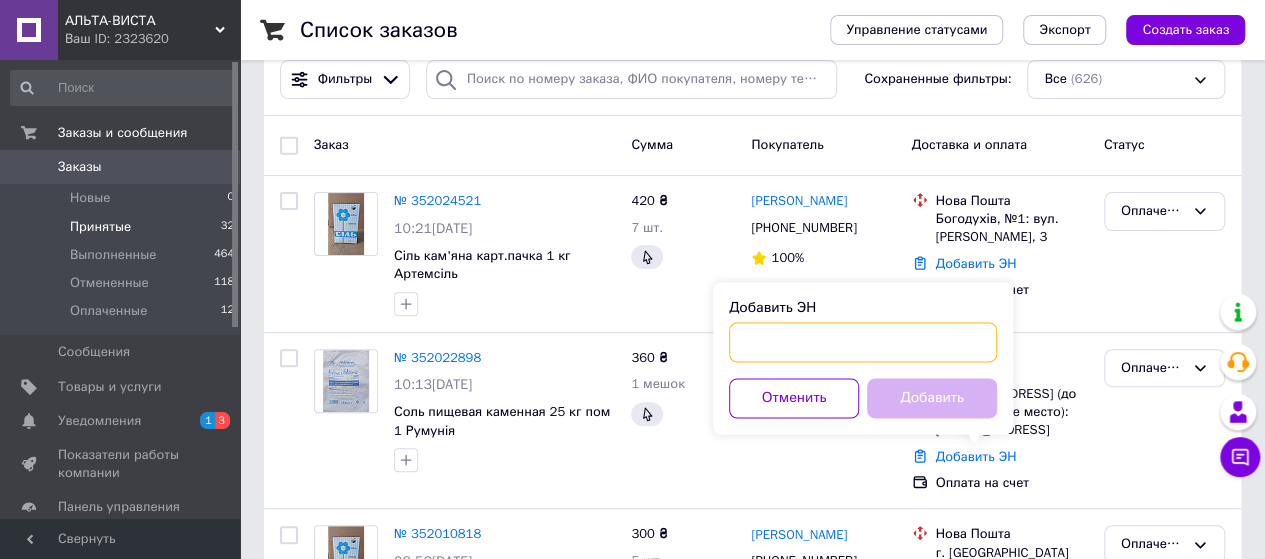paste on "20451203139600" 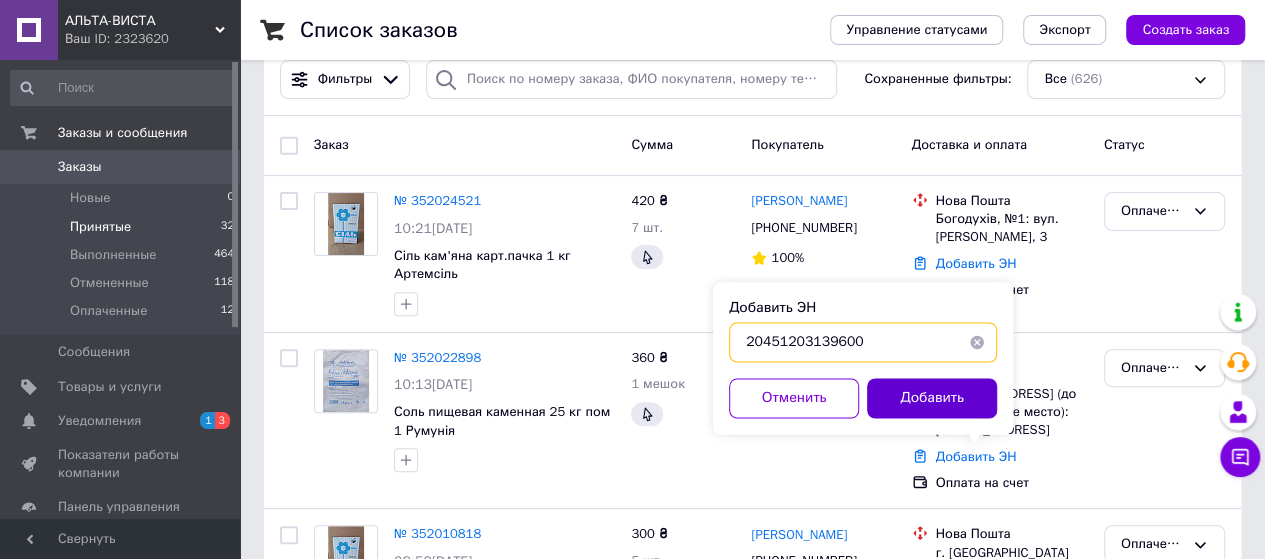 type on "20451203139600" 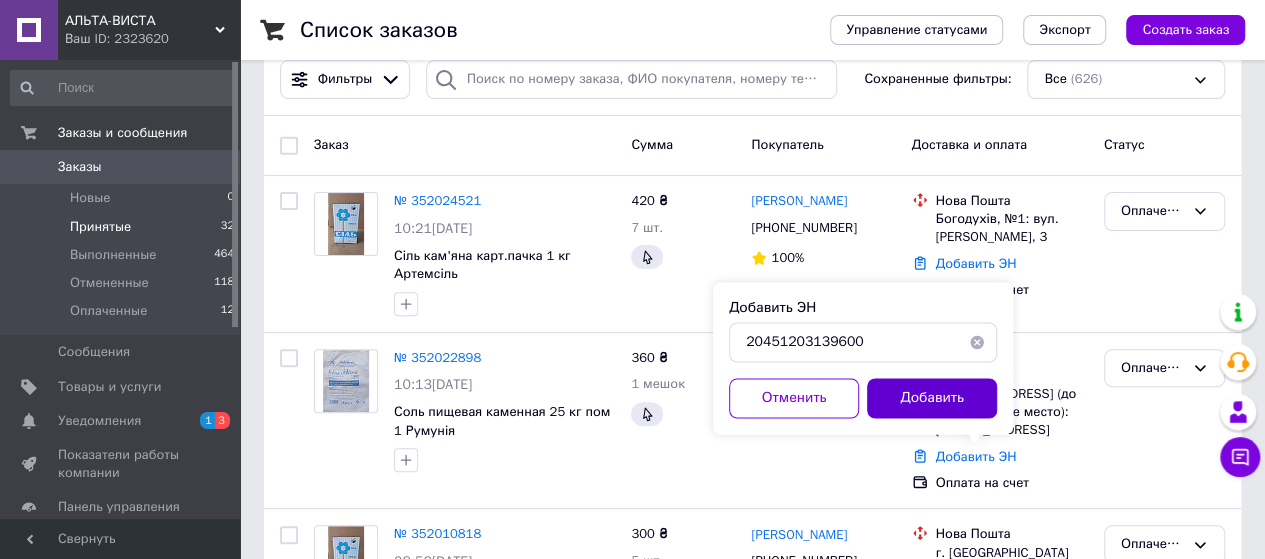 click on "Добавить" at bounding box center (932, 398) 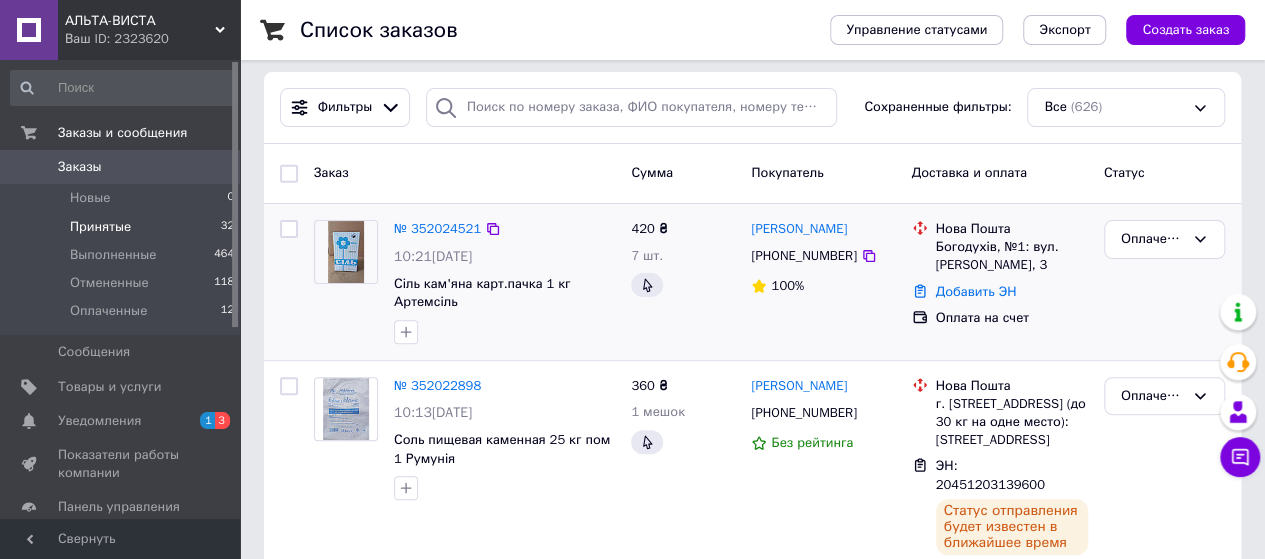 scroll, scrollTop: 200, scrollLeft: 0, axis: vertical 